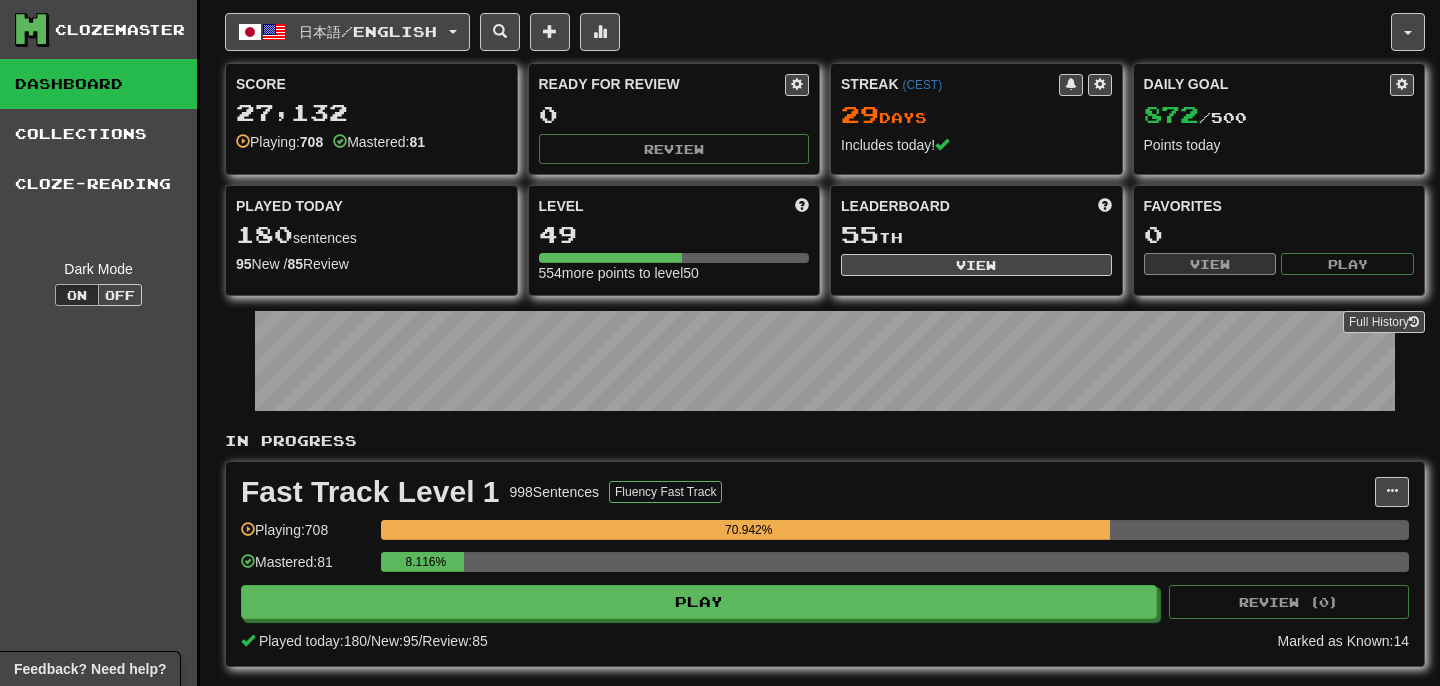 scroll, scrollTop: 0, scrollLeft: 0, axis: both 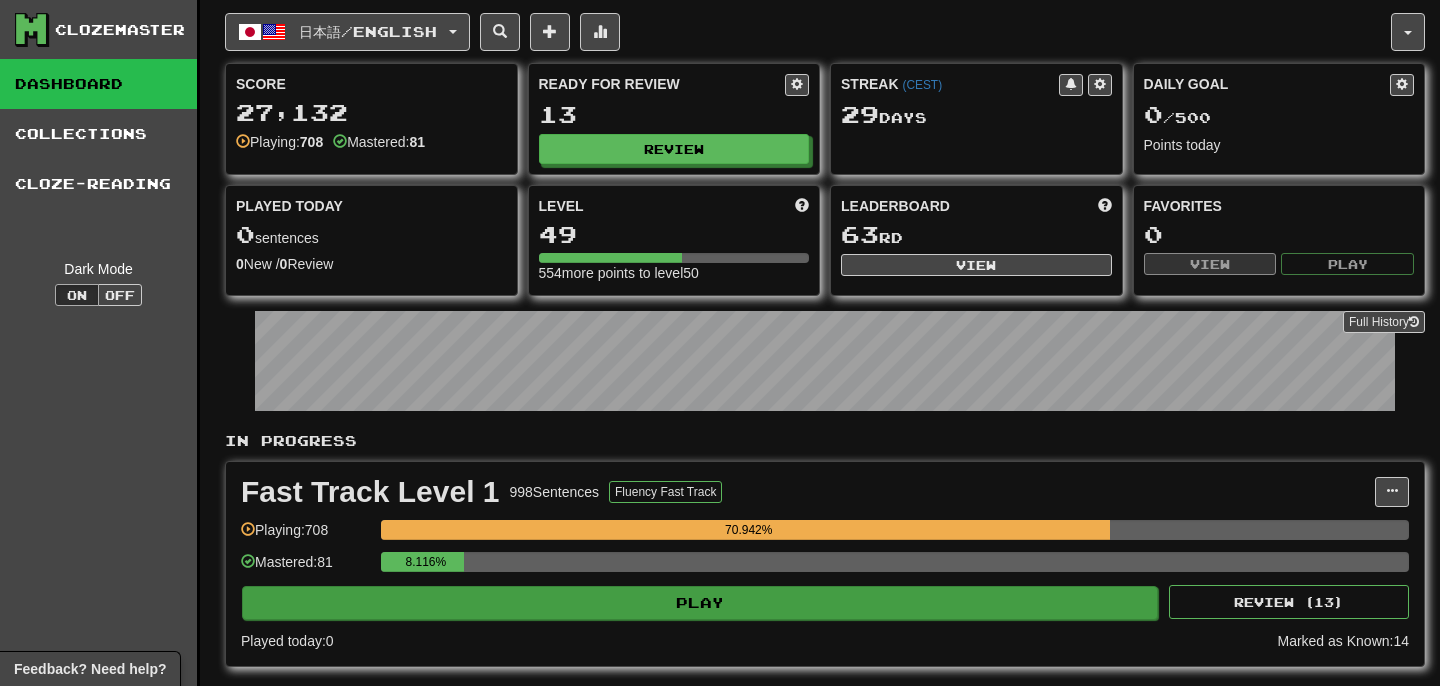 click on "Play" at bounding box center (700, 603) 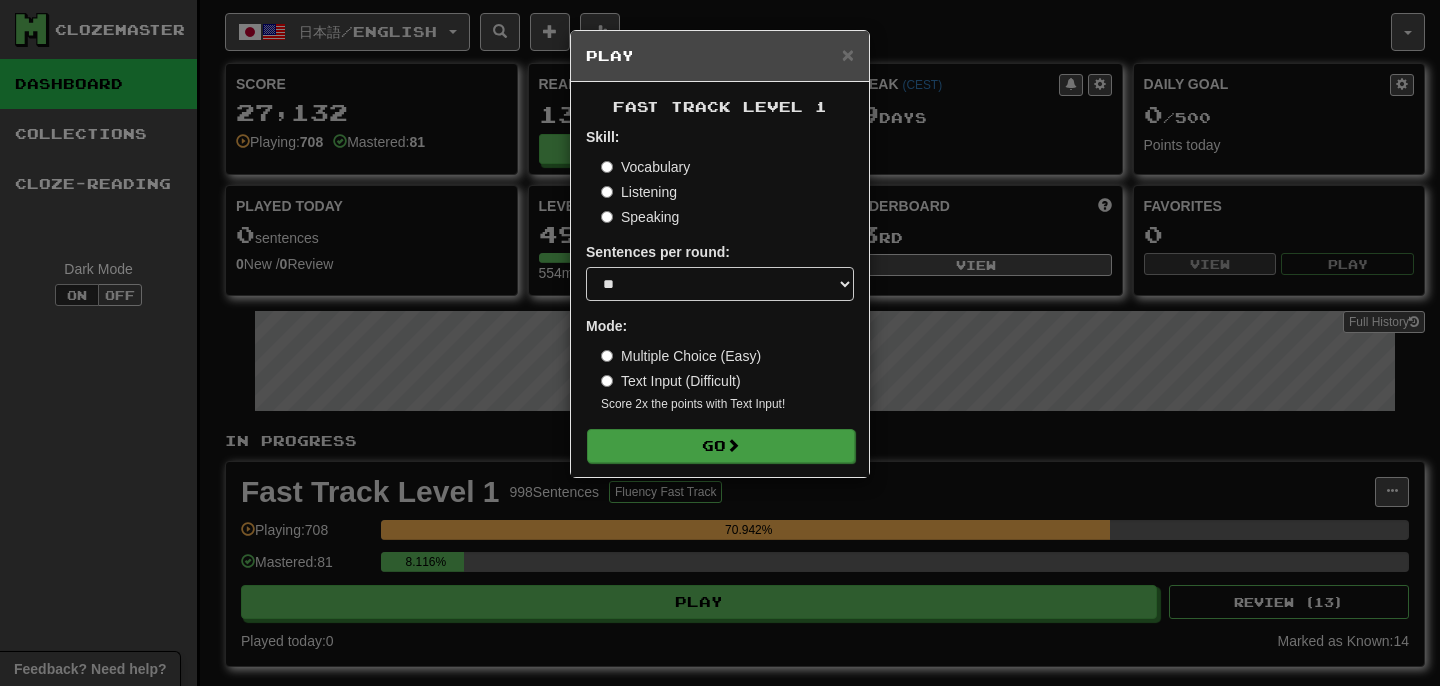 click on "Go" at bounding box center (721, 446) 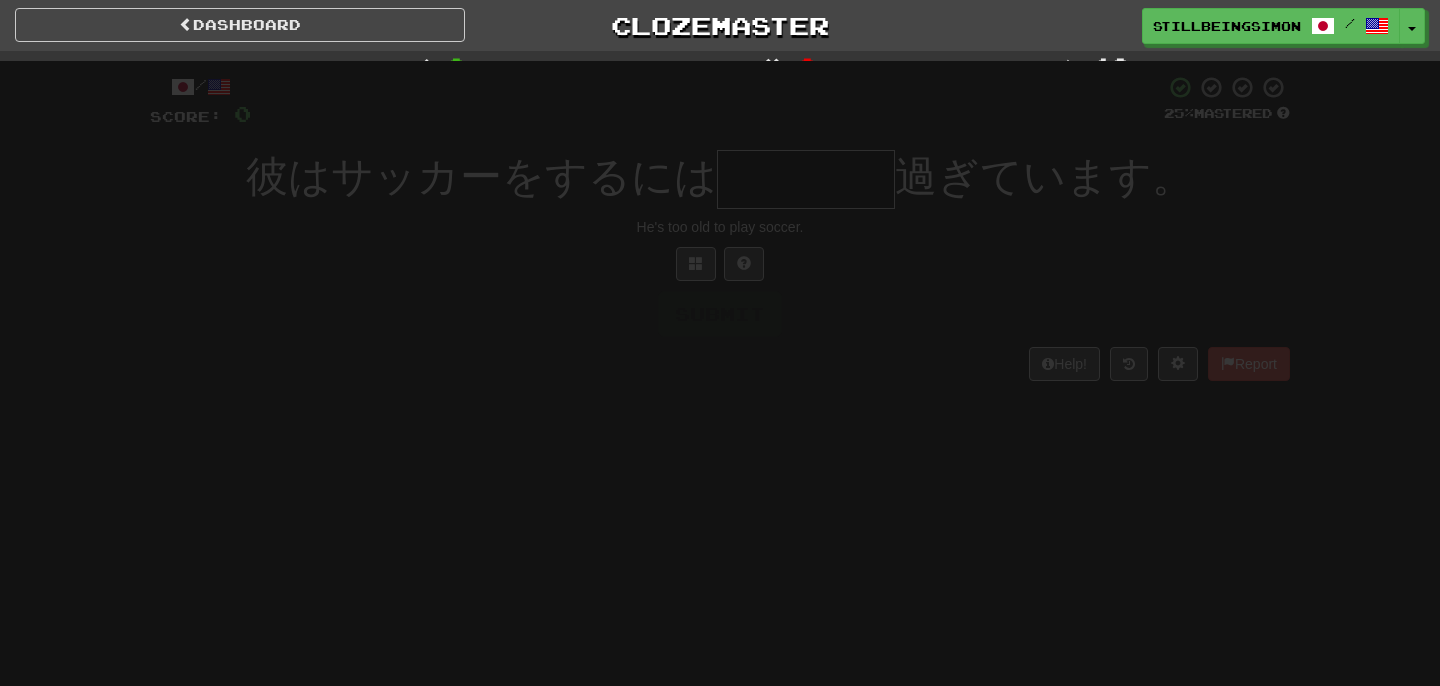 scroll, scrollTop: 0, scrollLeft: 0, axis: both 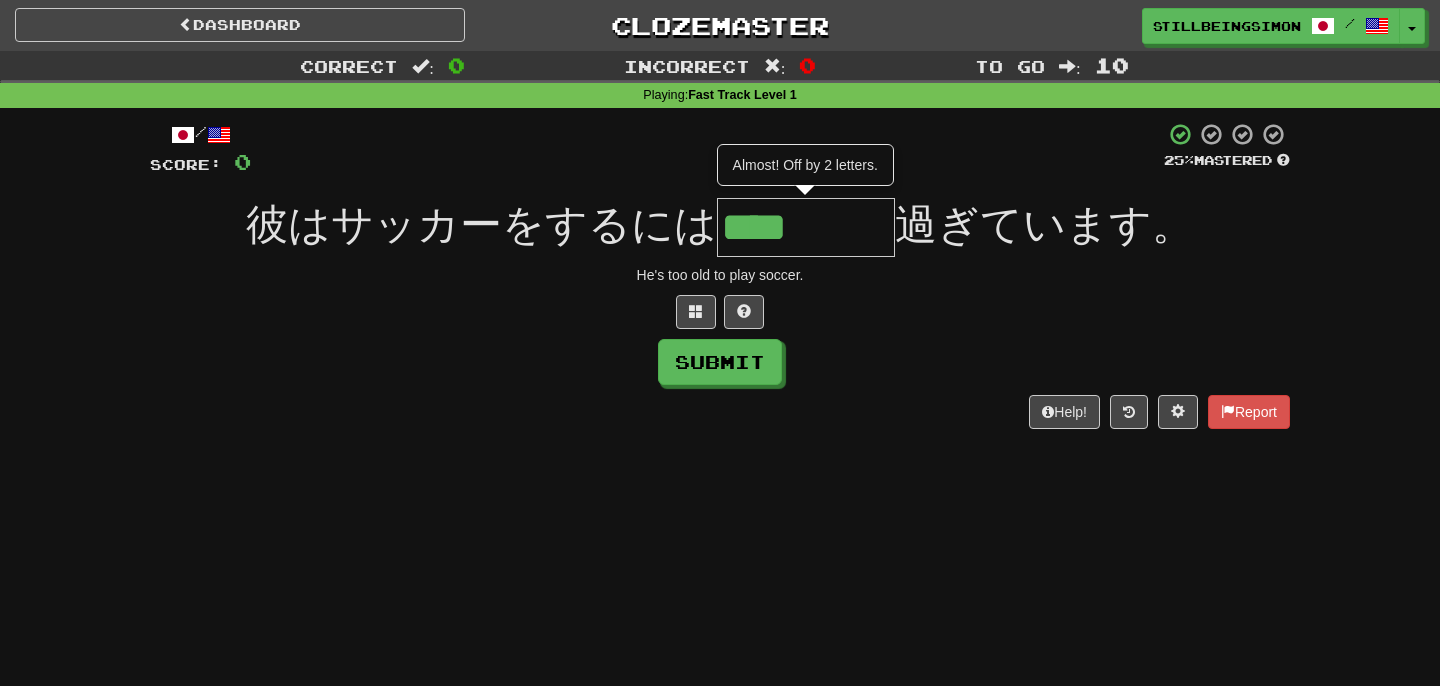 type on "****" 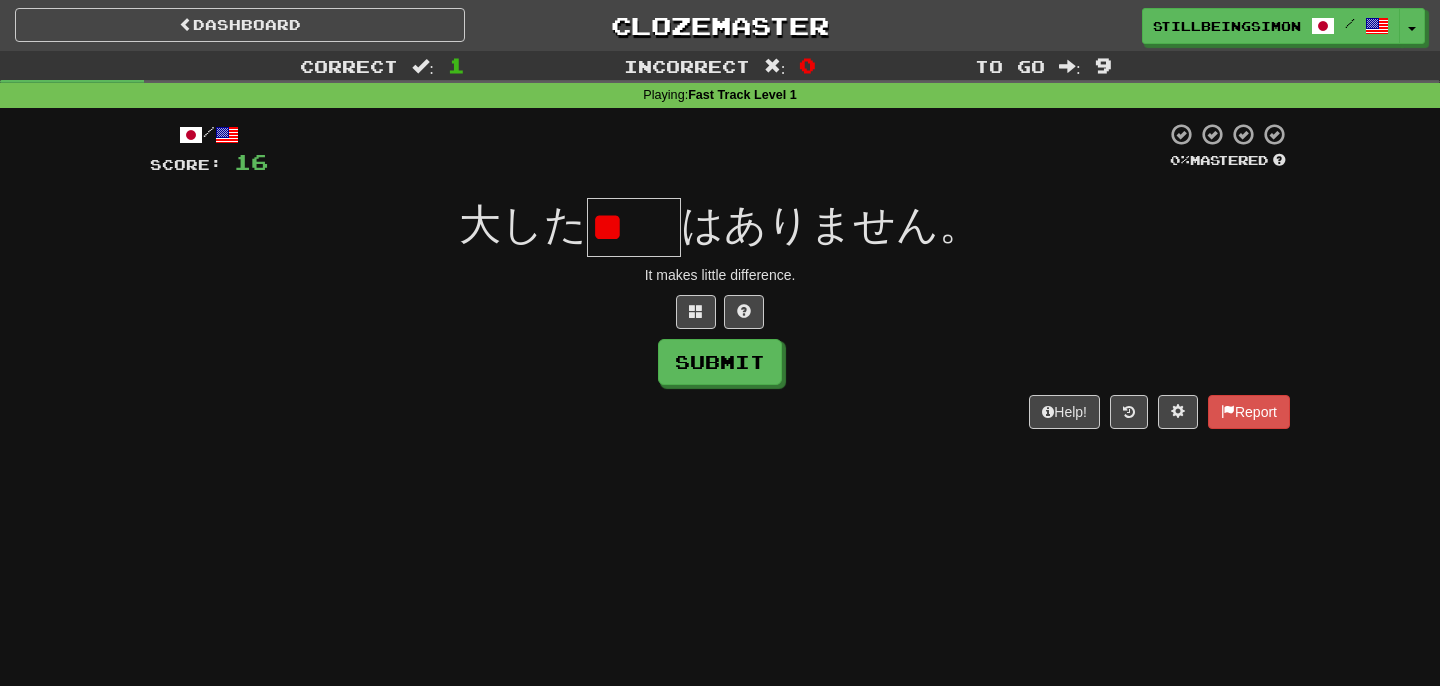type on "*" 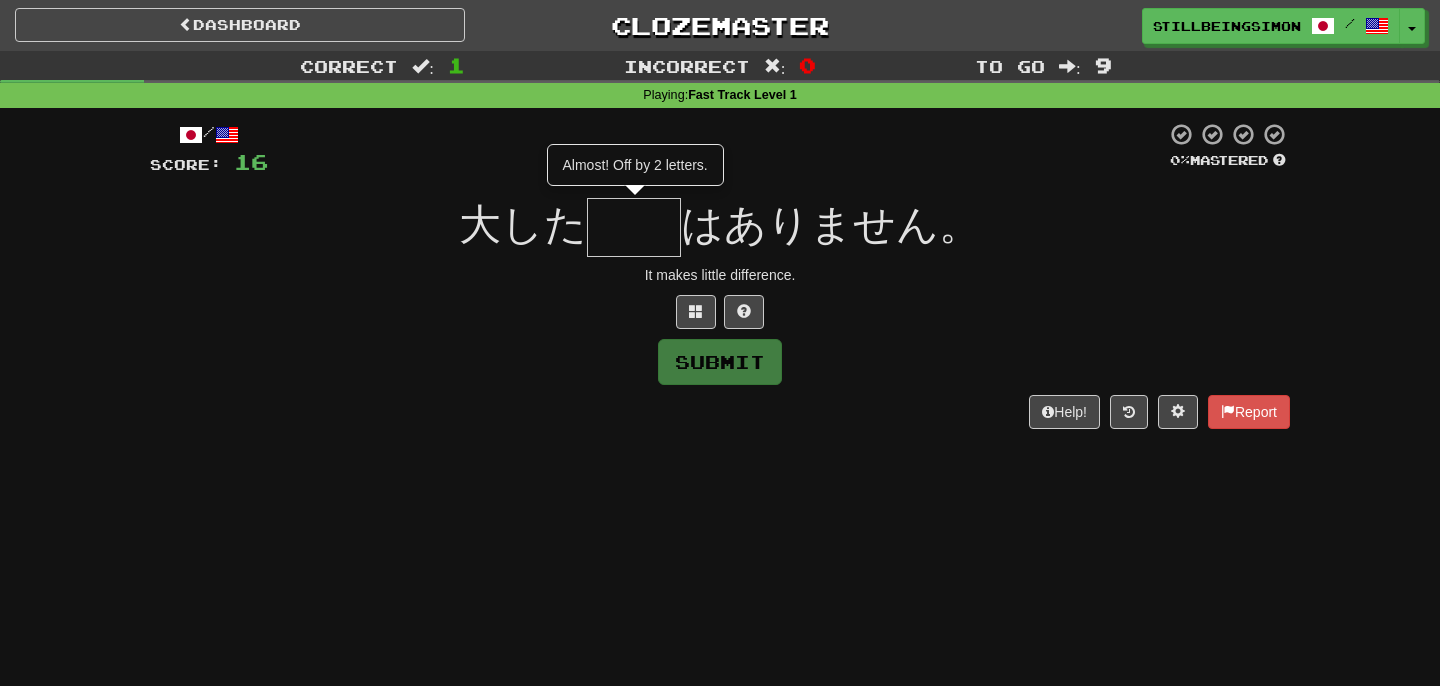 type on "**" 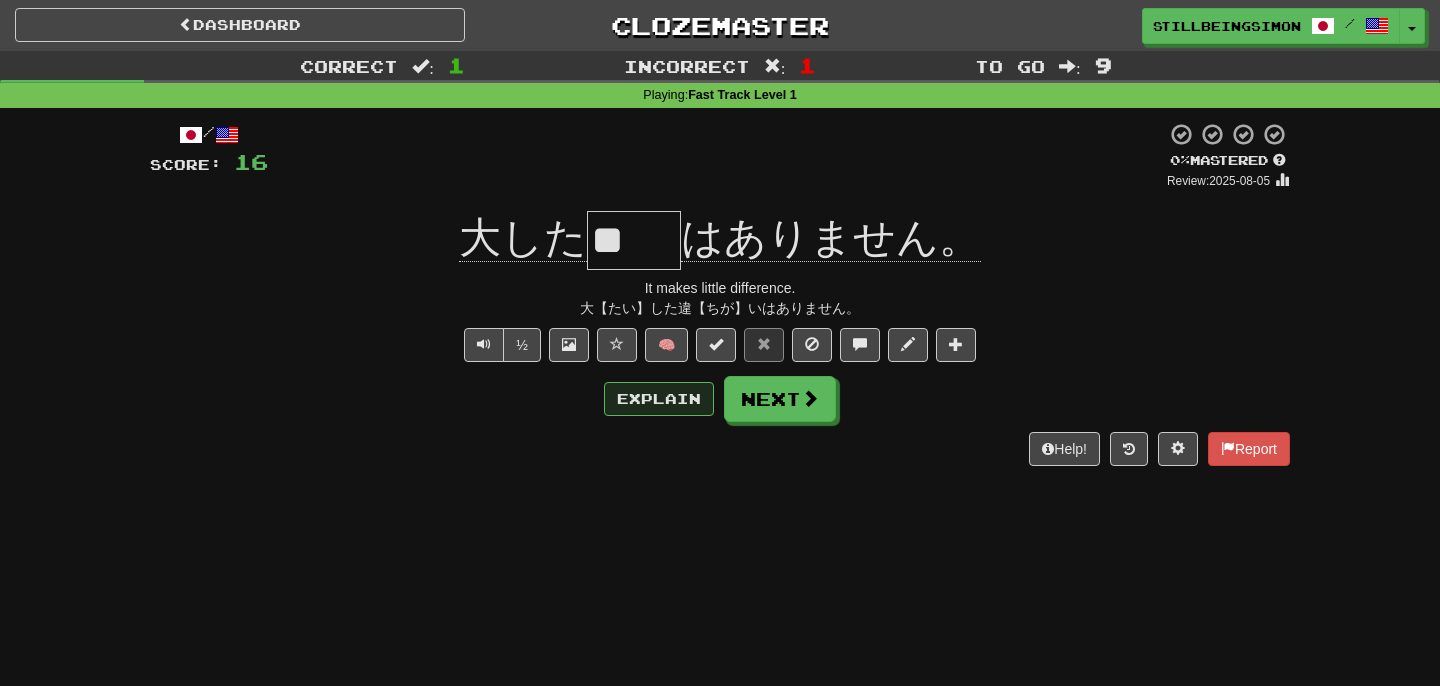 click on "Explain" at bounding box center [659, 399] 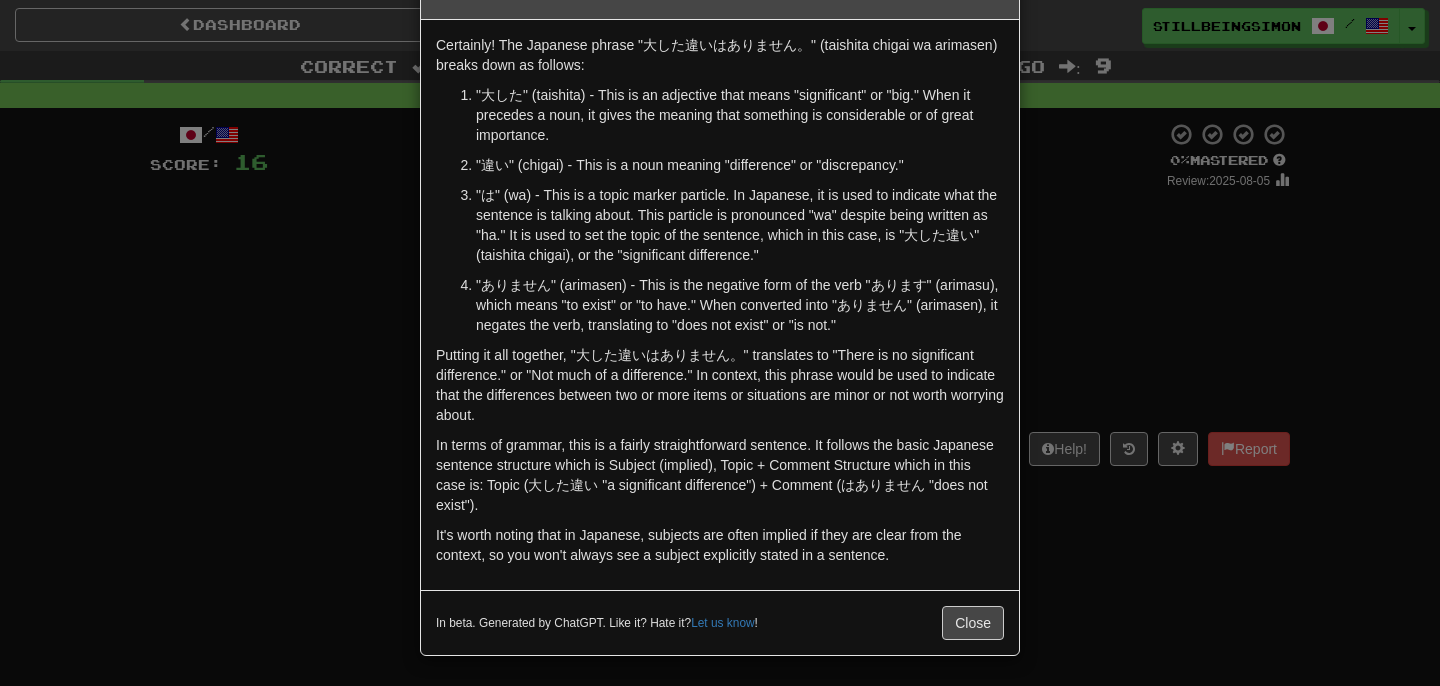scroll, scrollTop: 62, scrollLeft: 0, axis: vertical 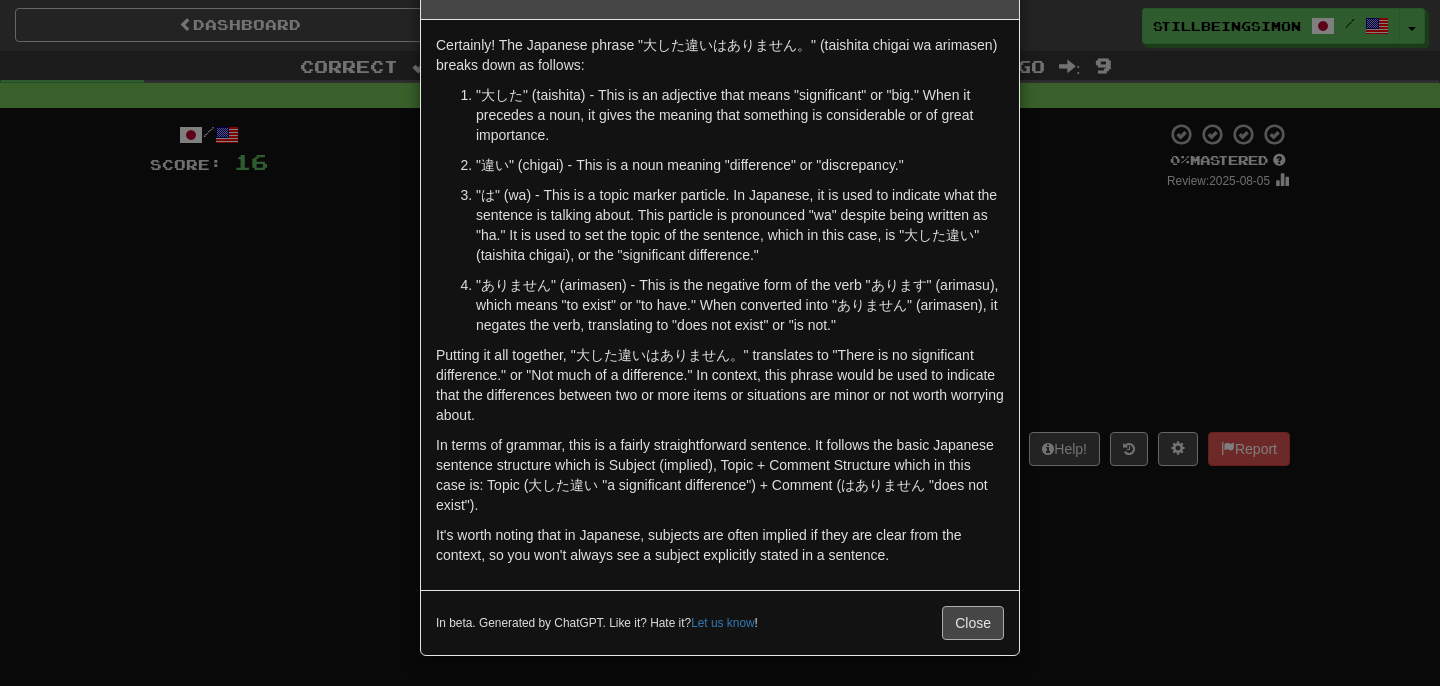 click on "Close" at bounding box center (973, 623) 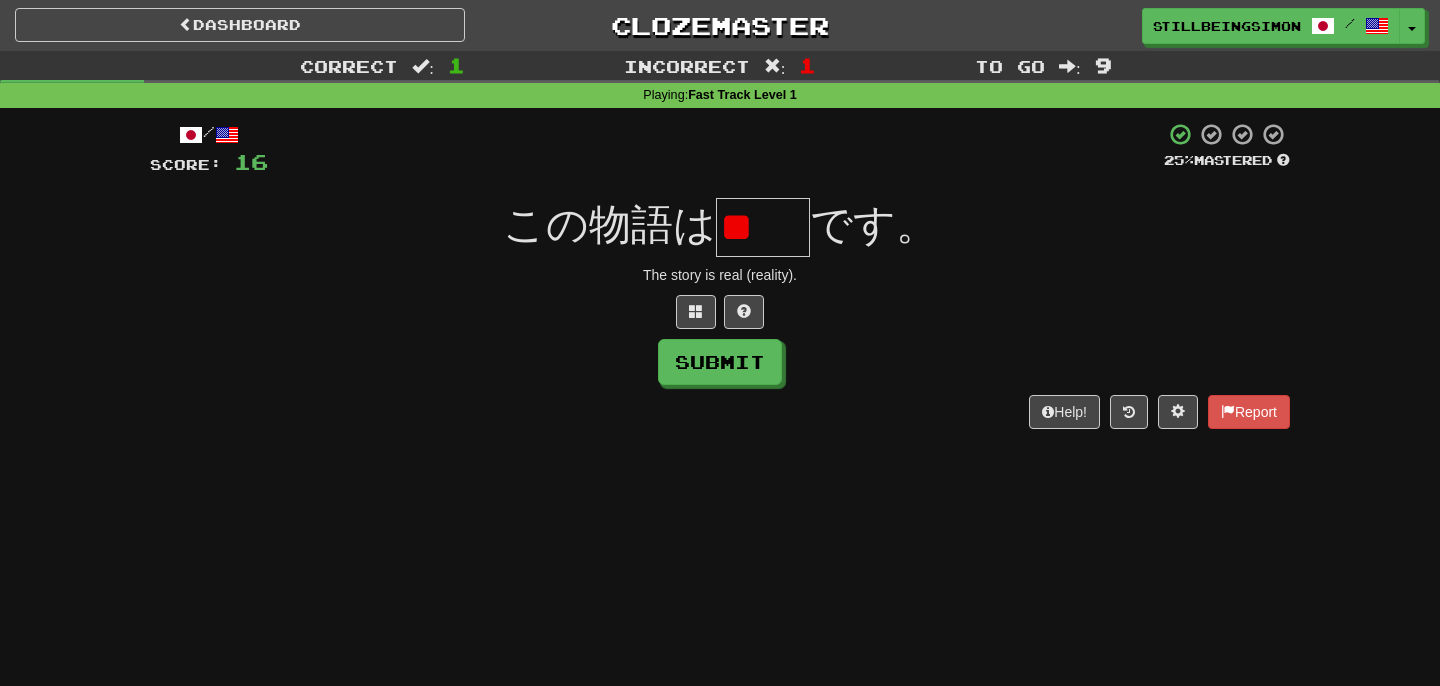 type on "*" 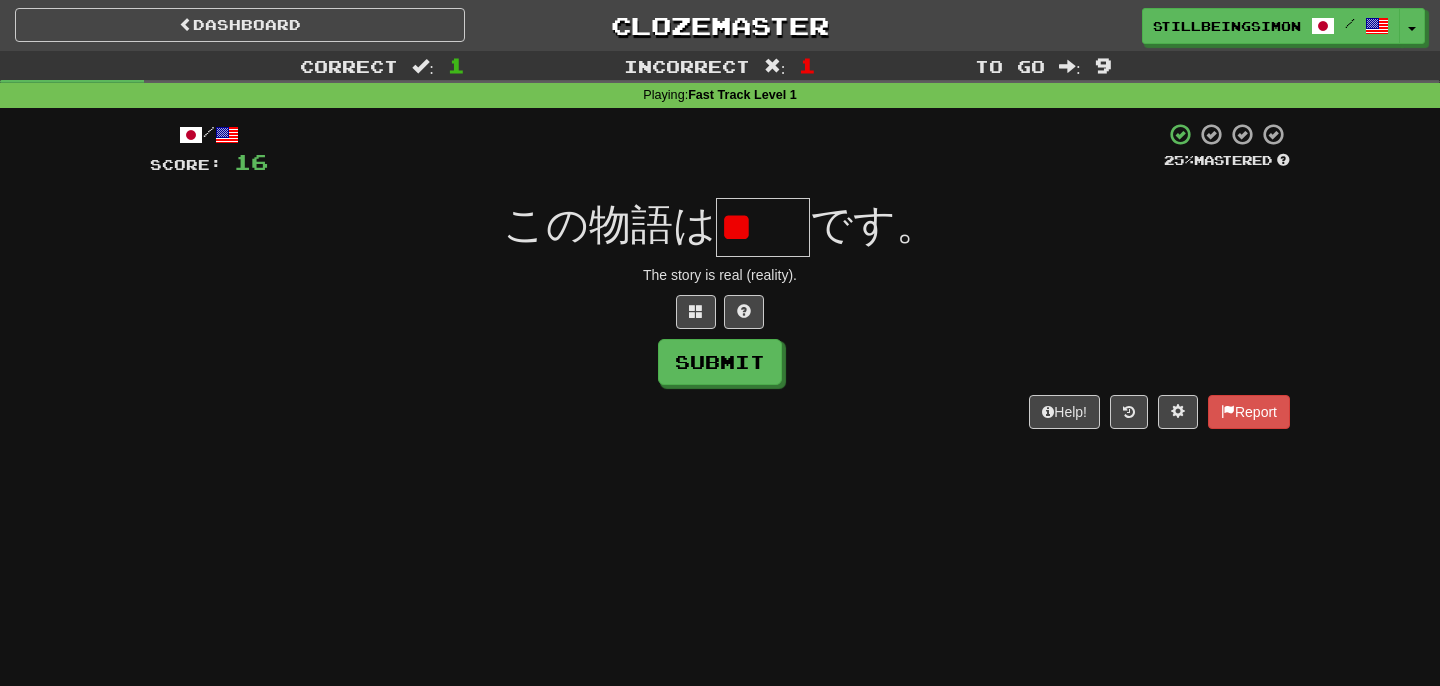 type on "*" 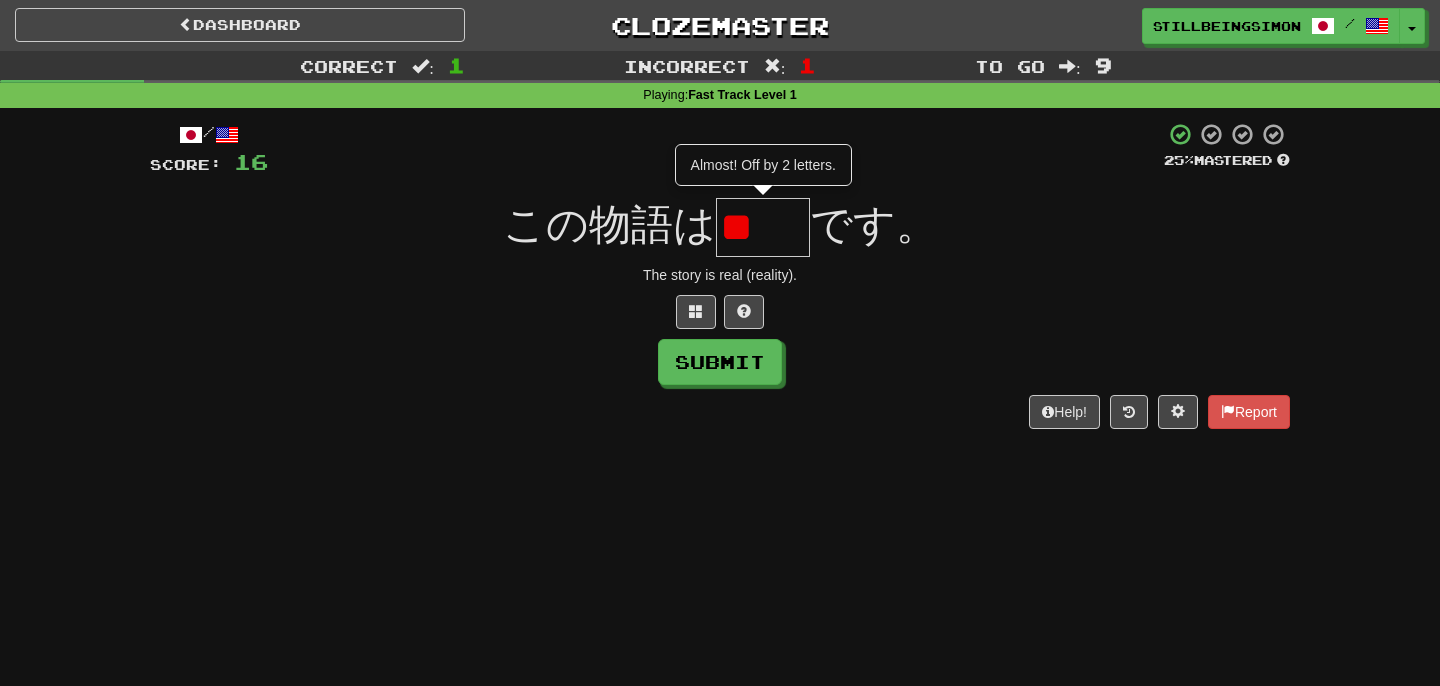 type on "**" 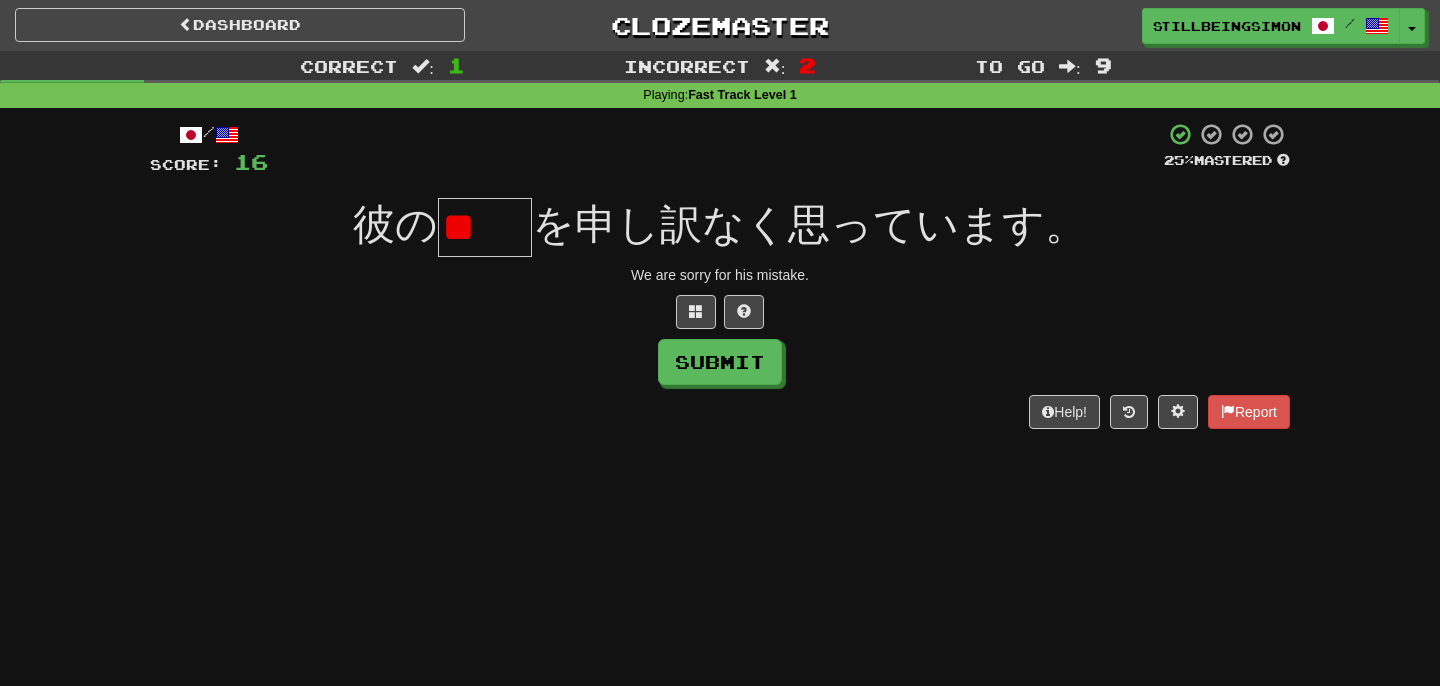 type on "*" 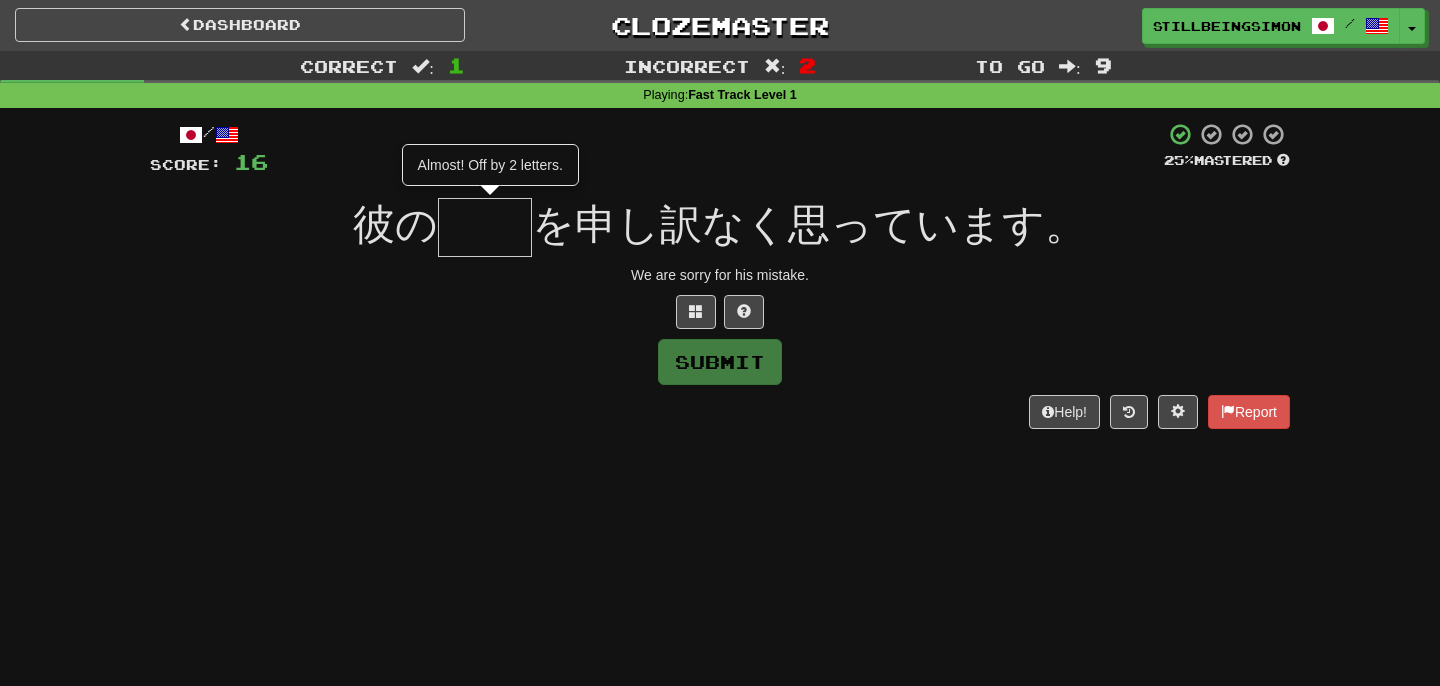 type on "**" 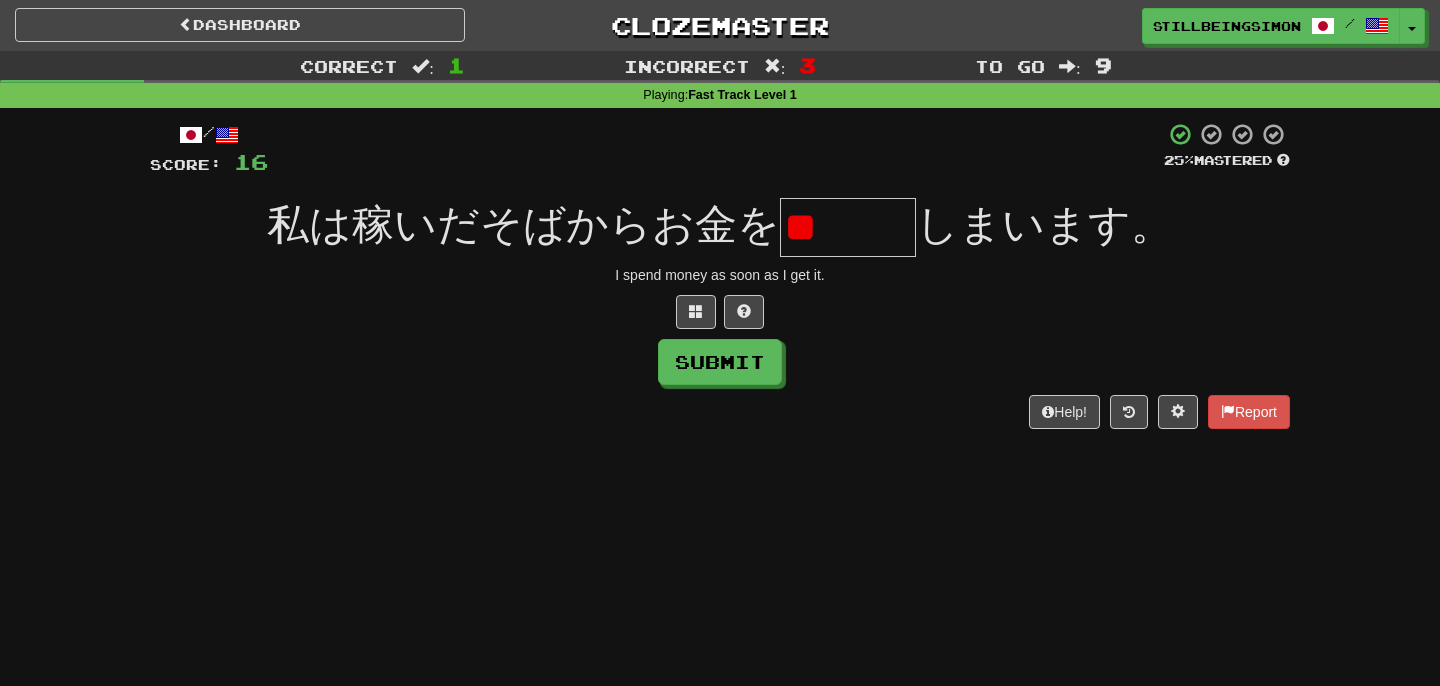 type on "*" 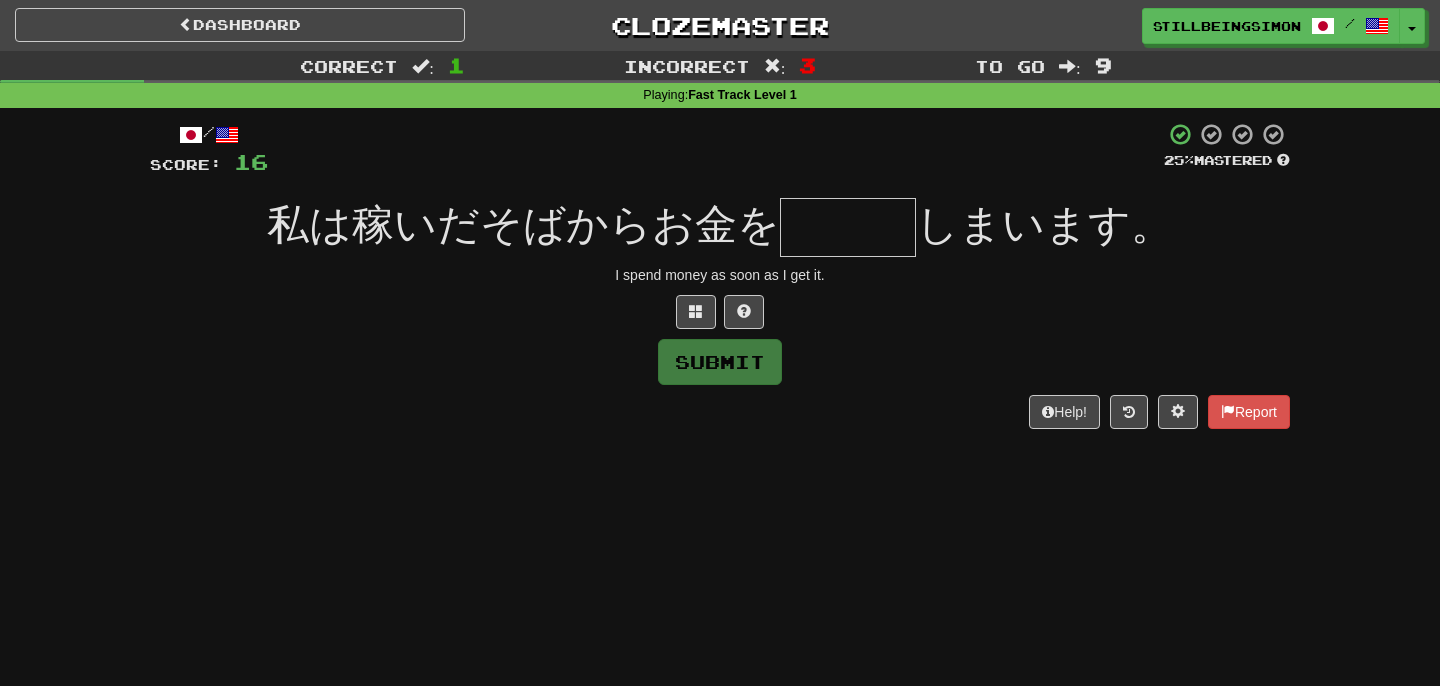 type on "***" 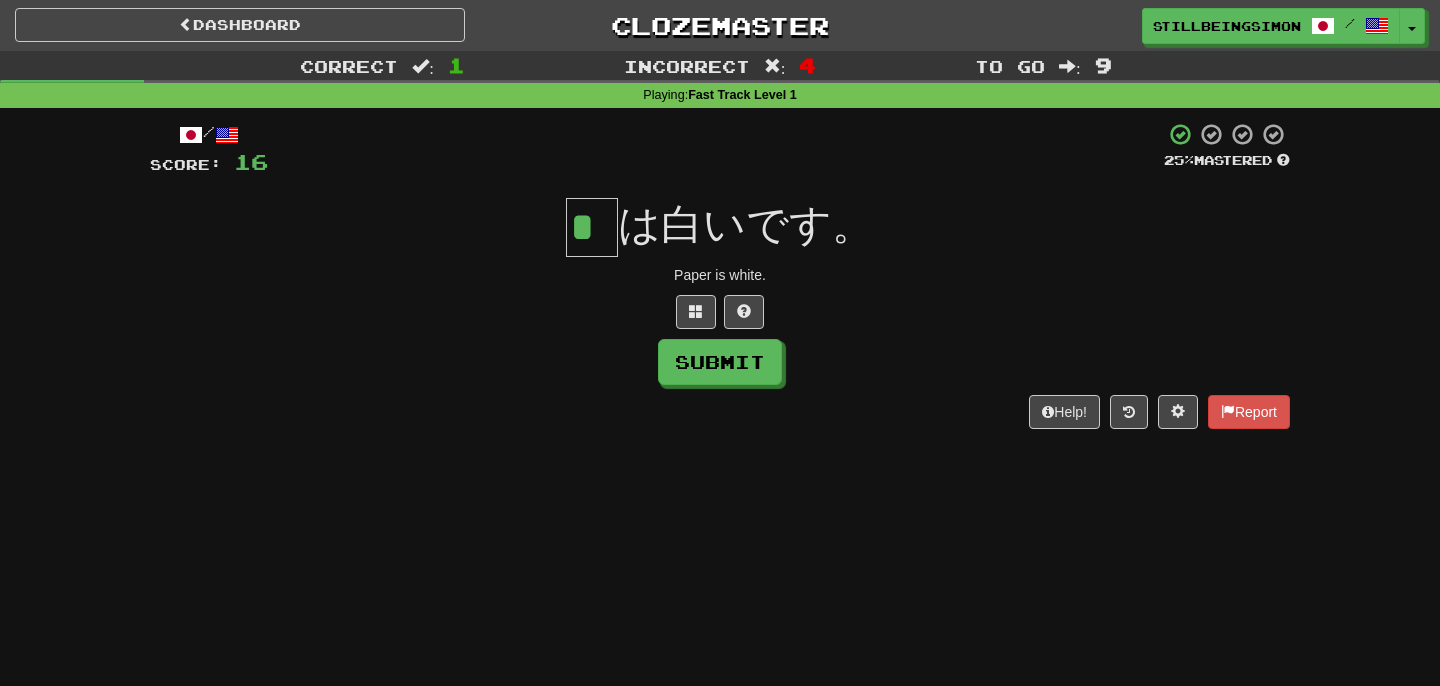 type on "*" 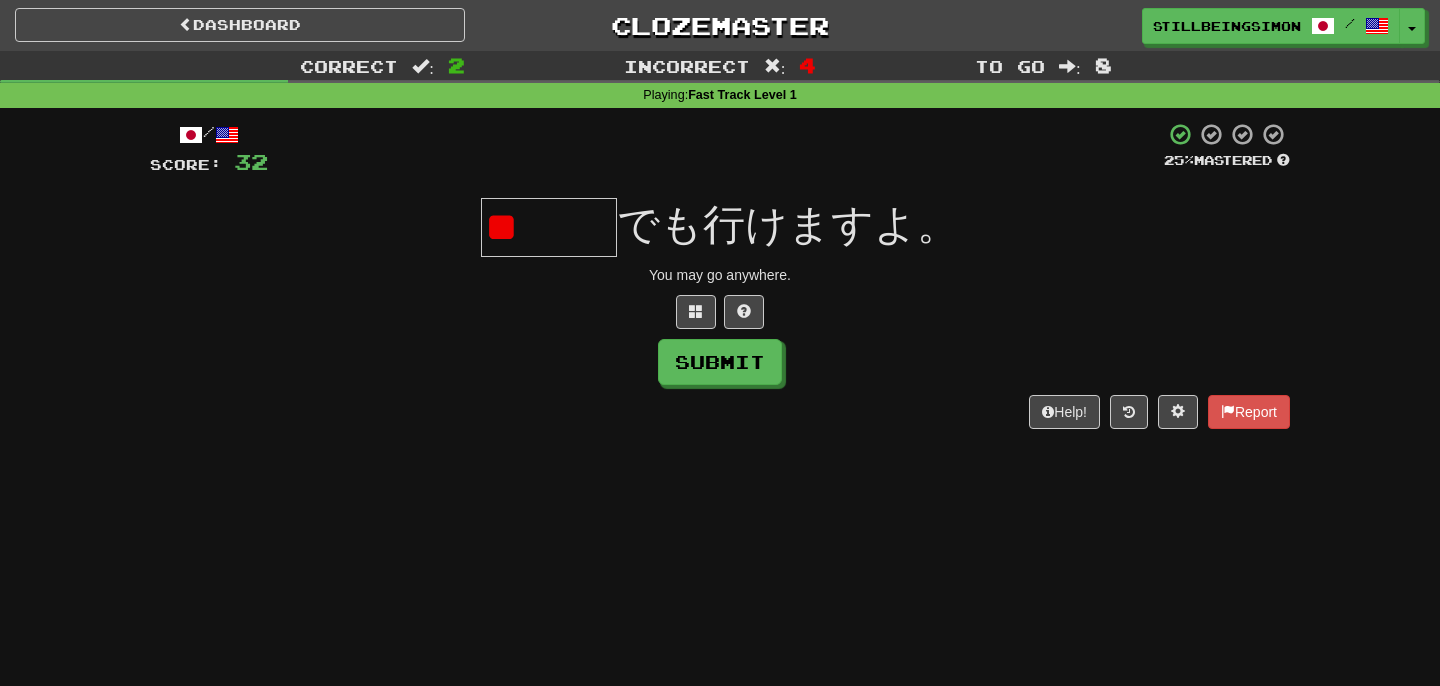 type on "*" 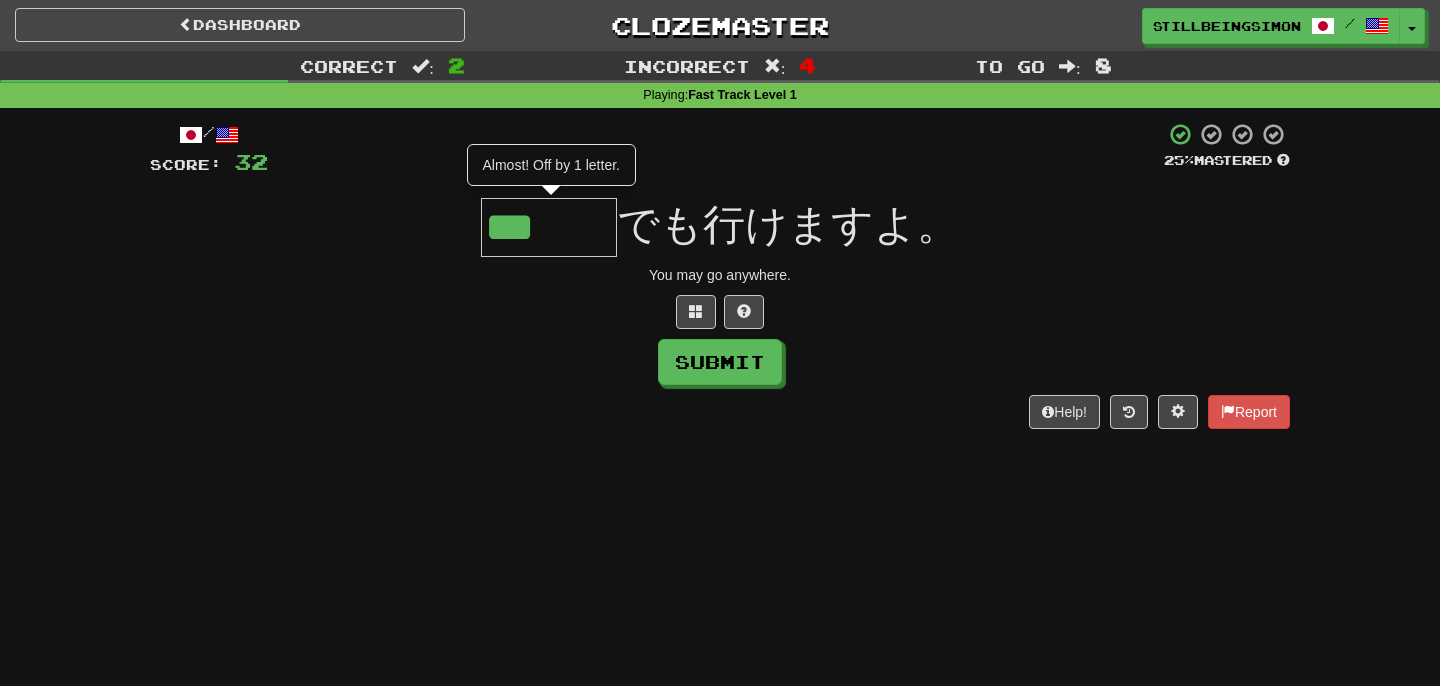 type on "***" 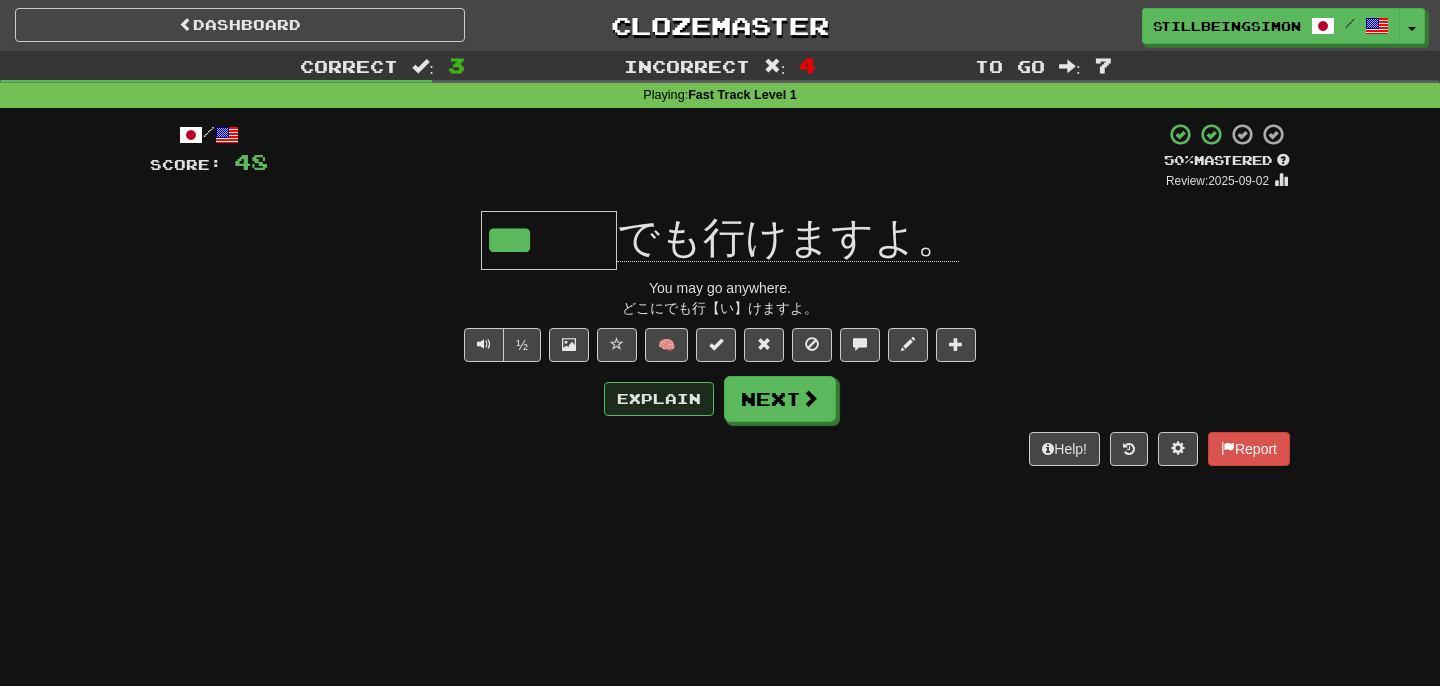 click on "Explain" at bounding box center [659, 399] 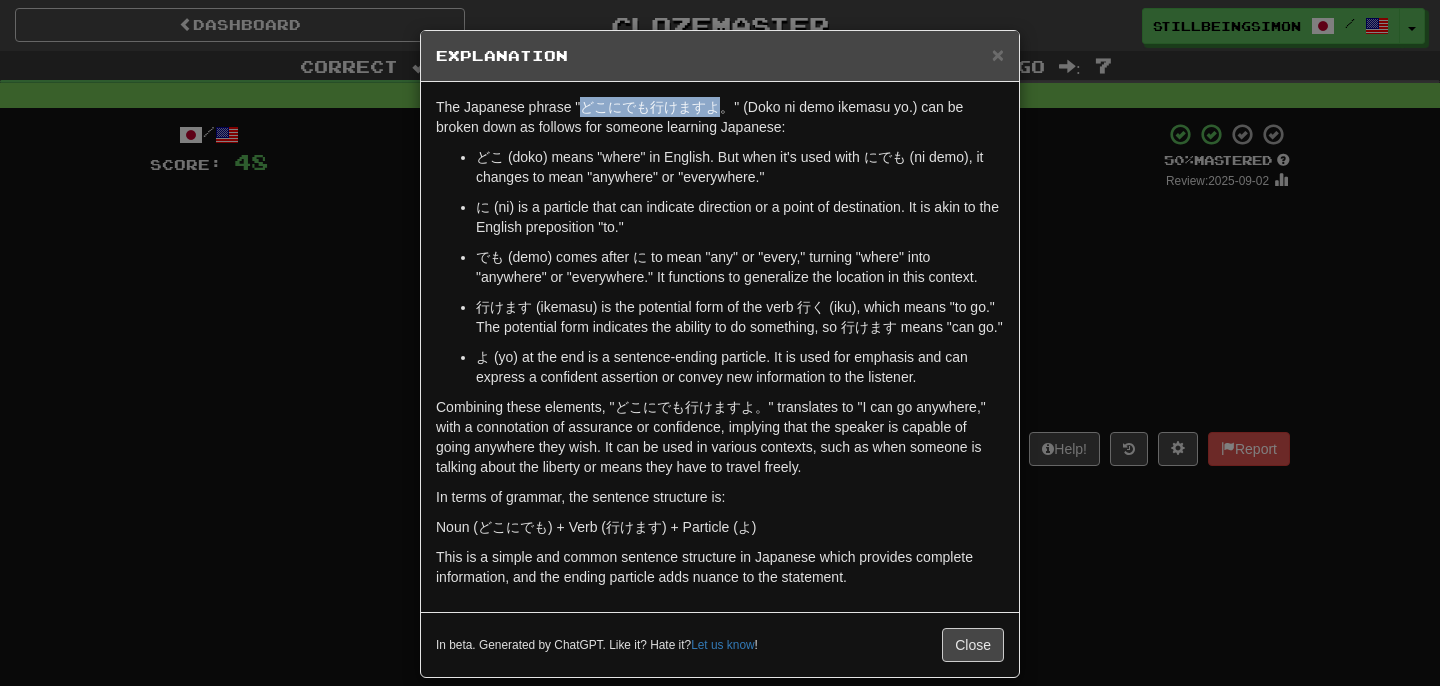 drag, startPoint x: 719, startPoint y: 109, endPoint x: 582, endPoint y: 104, distance: 137.09122 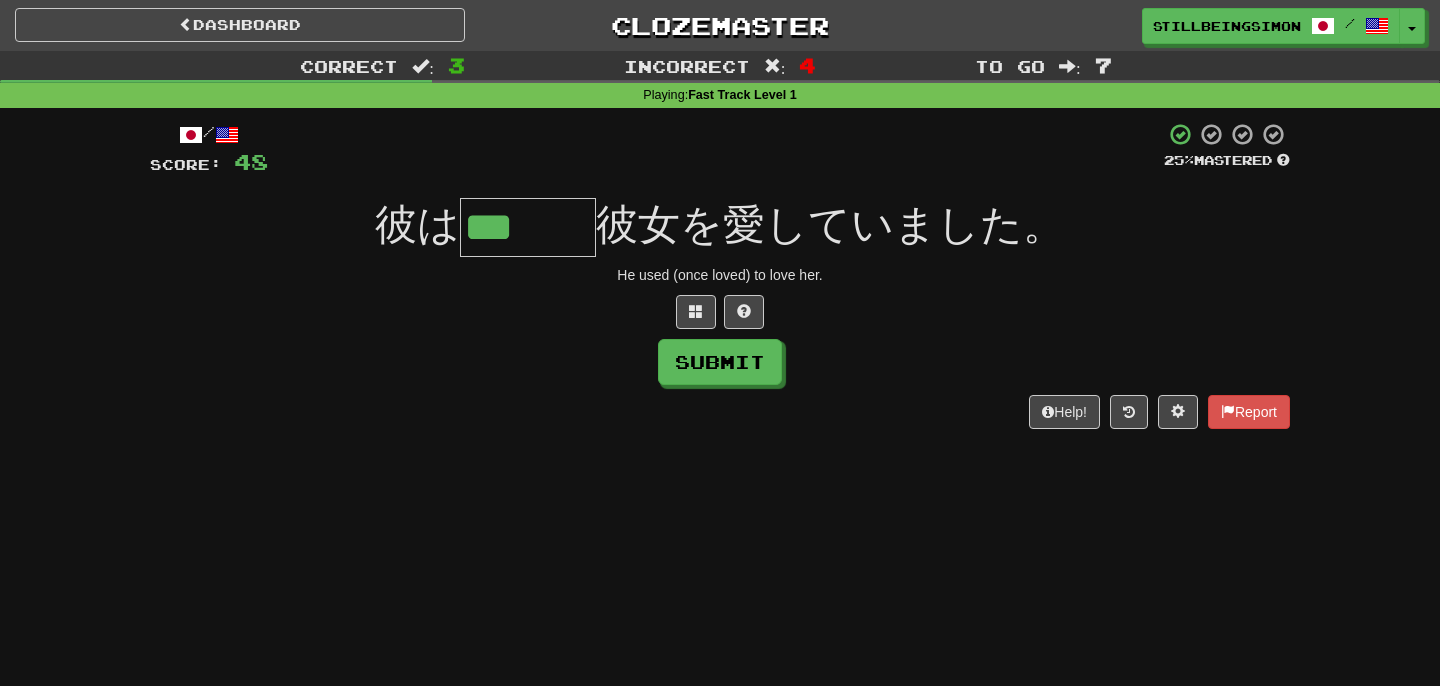 type on "***" 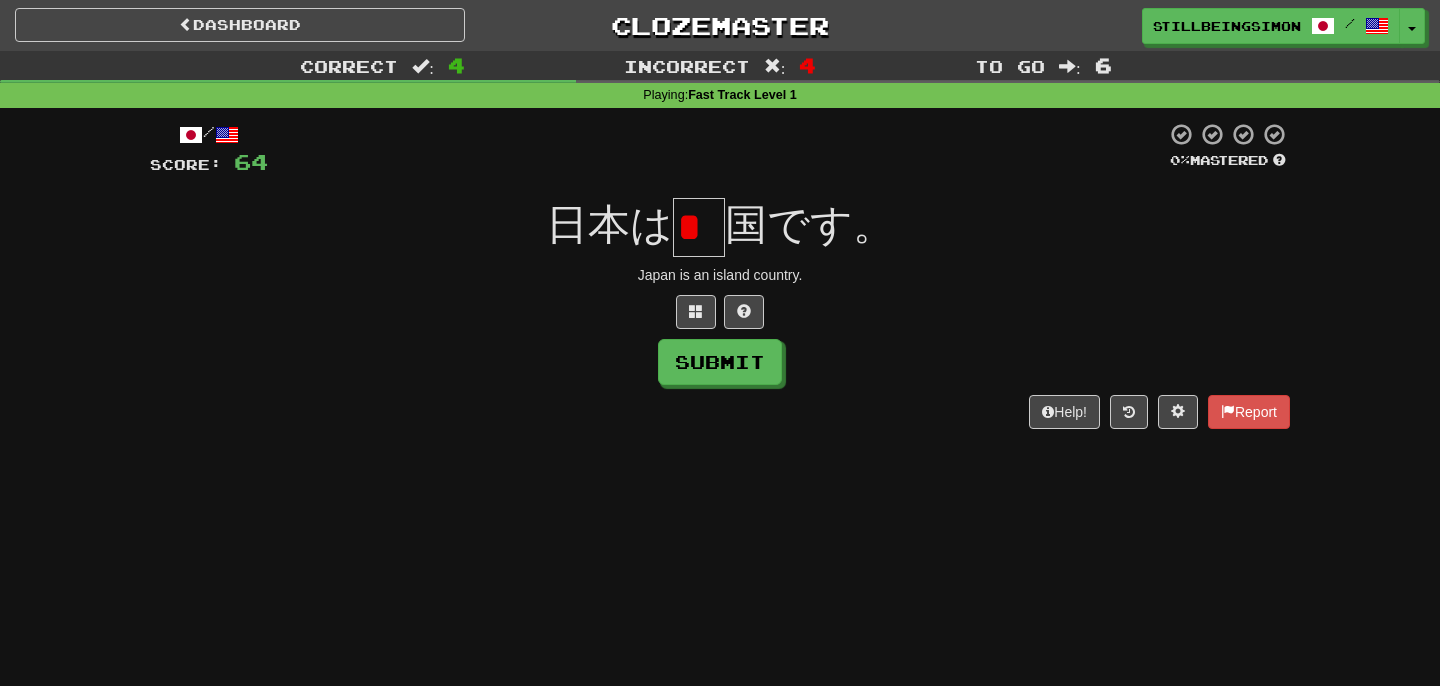 type on "*" 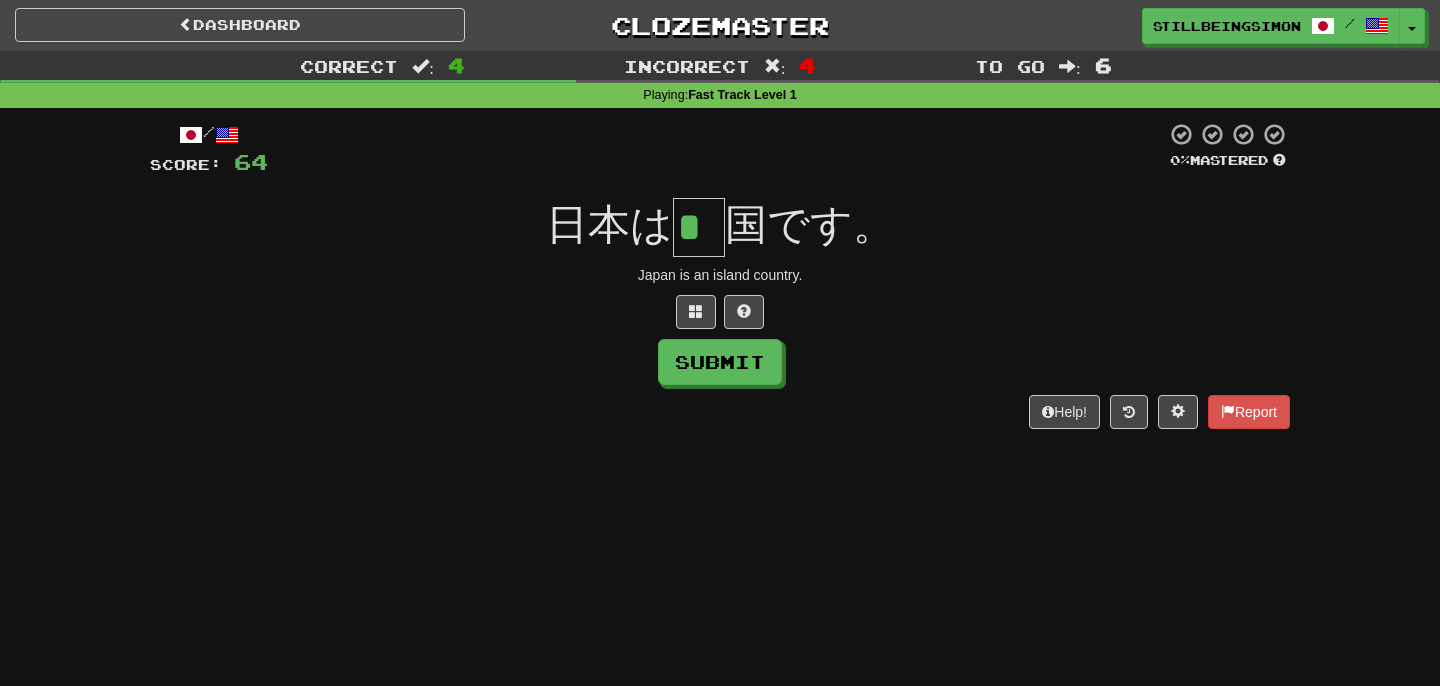 type on "*" 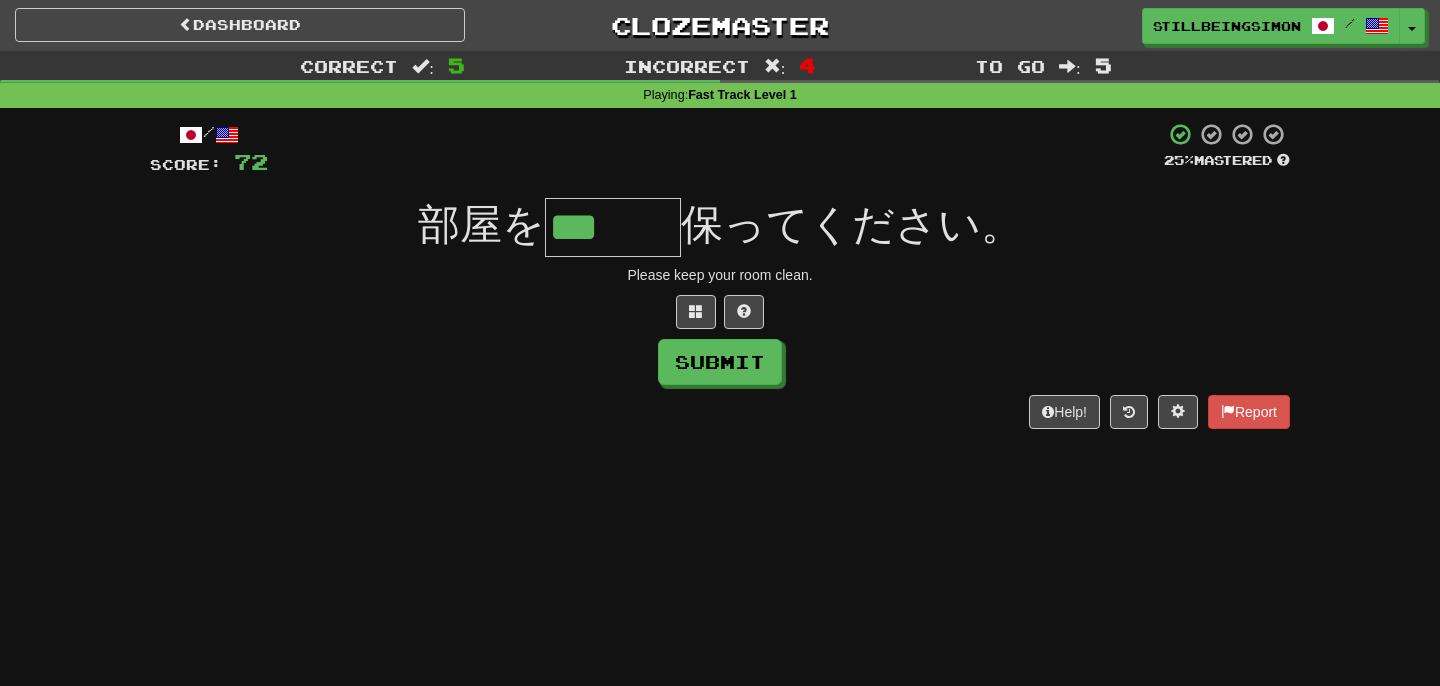 type on "***" 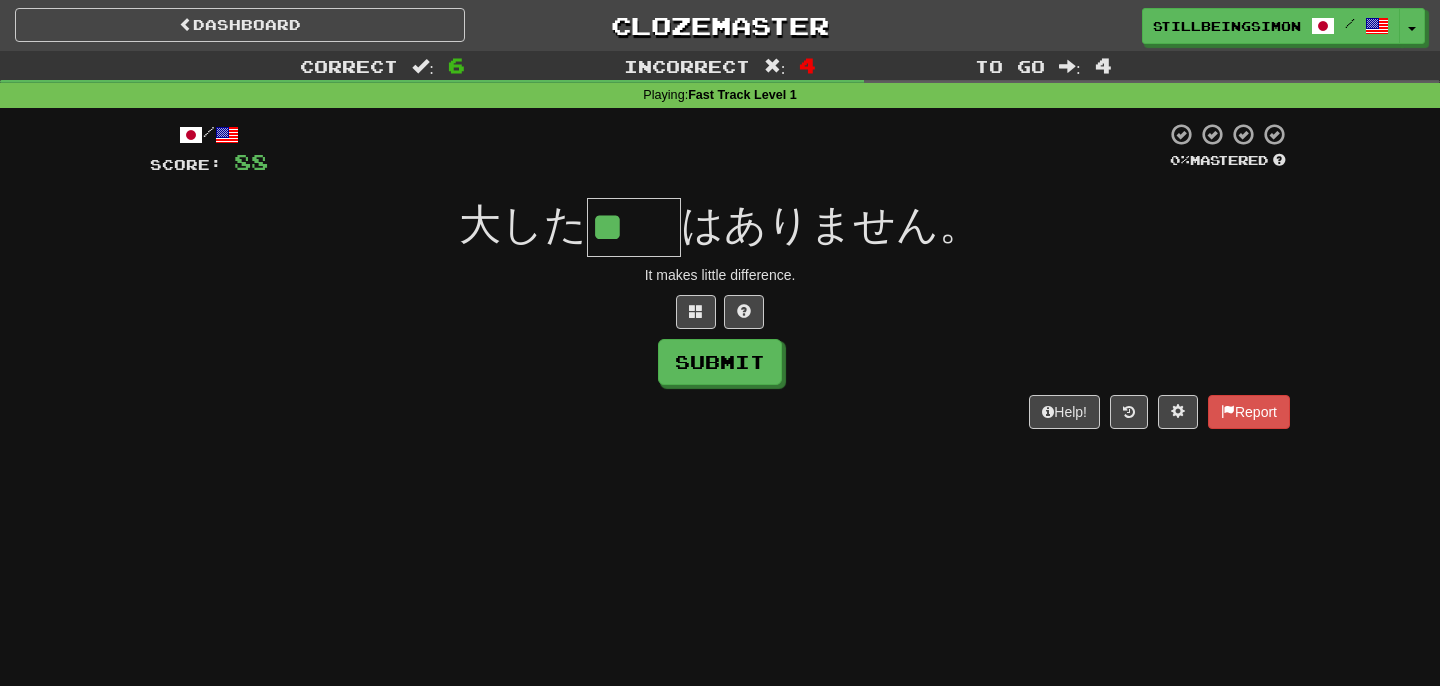 type on "**" 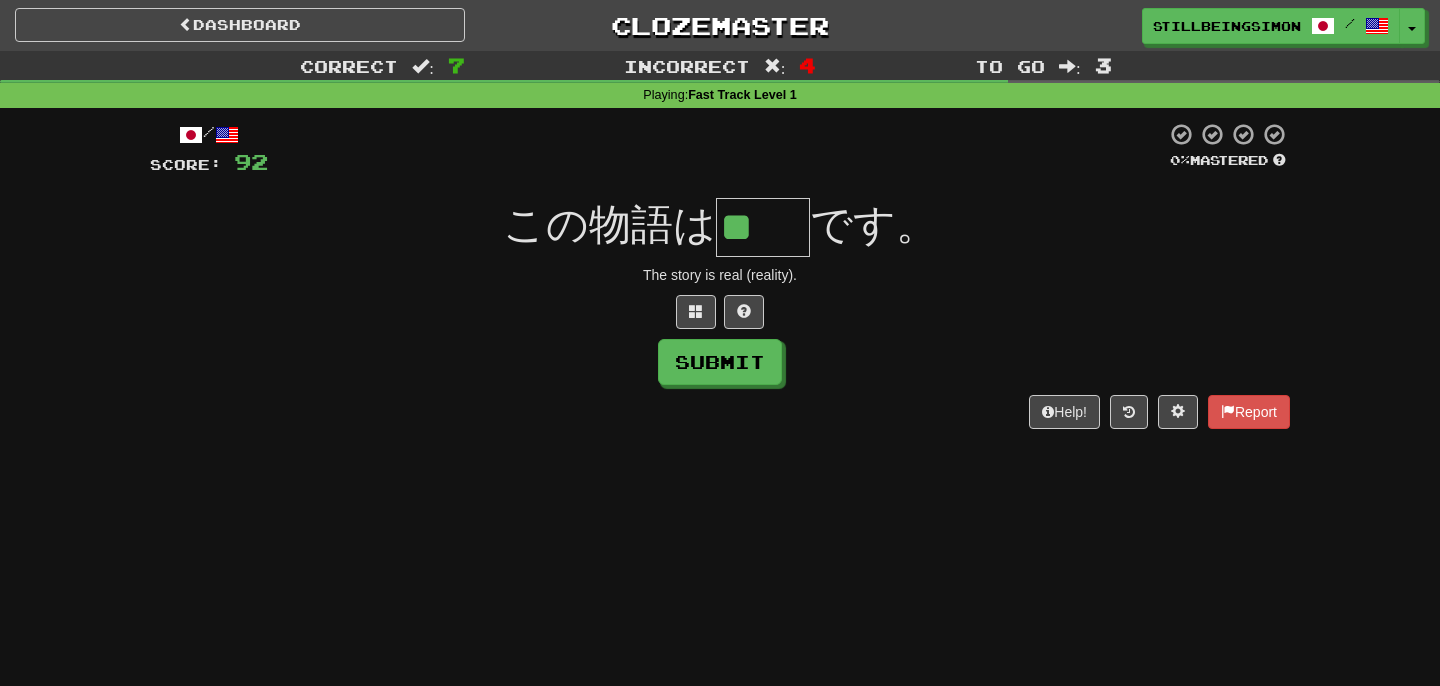 type on "**" 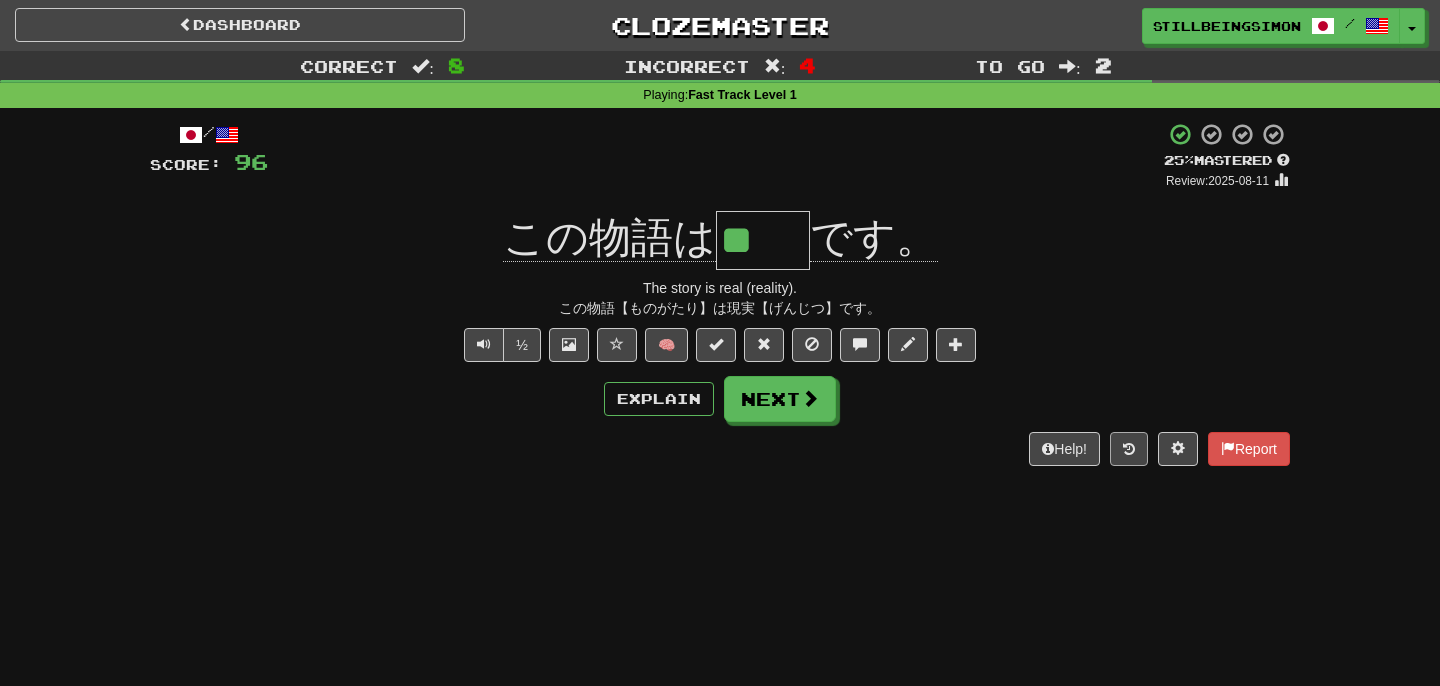 click at bounding box center (1129, 449) 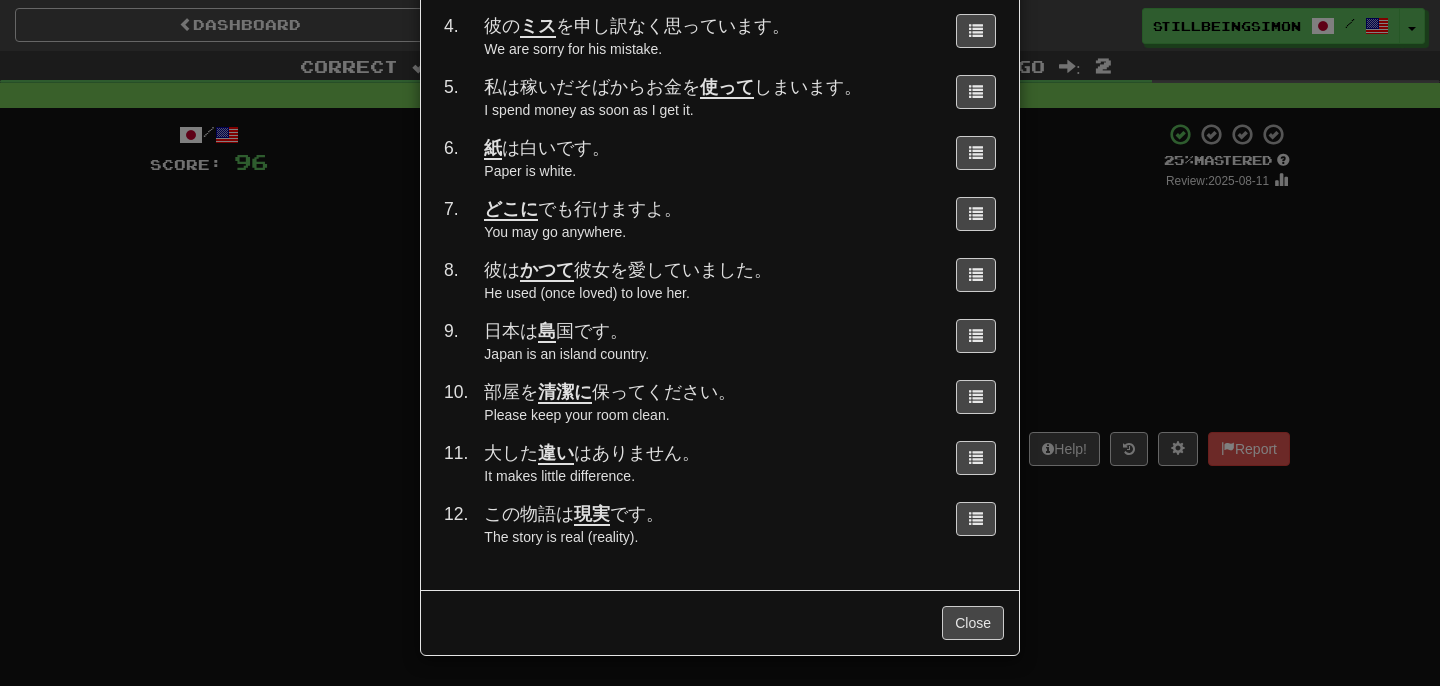 scroll, scrollTop: 274, scrollLeft: 0, axis: vertical 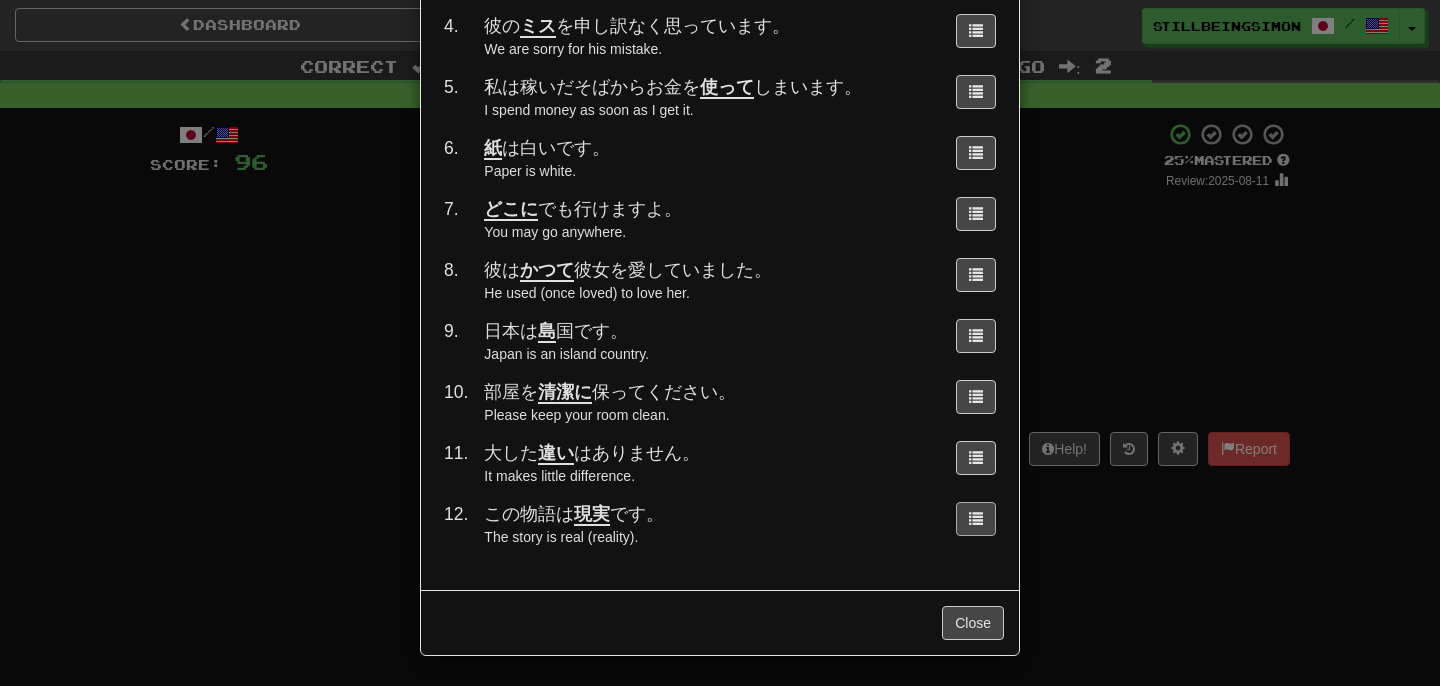 click at bounding box center (976, 518) 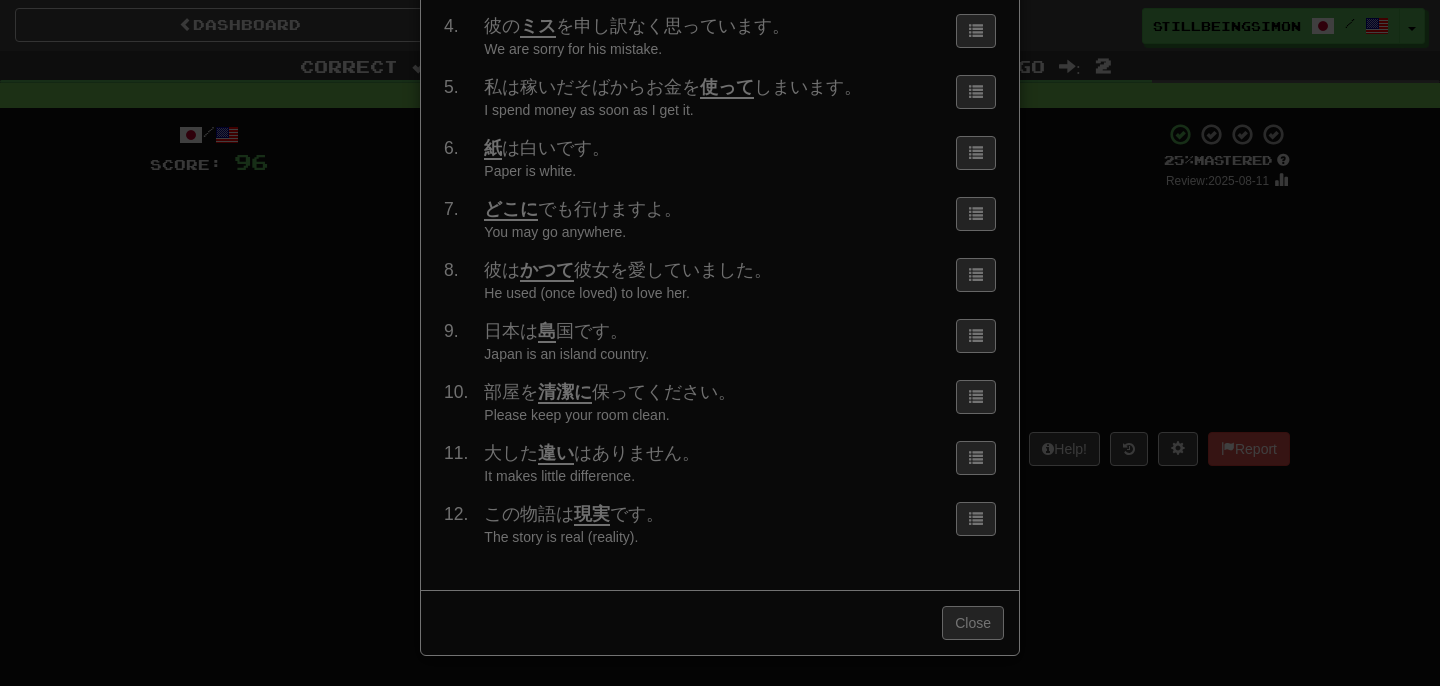 scroll, scrollTop: 0, scrollLeft: 0, axis: both 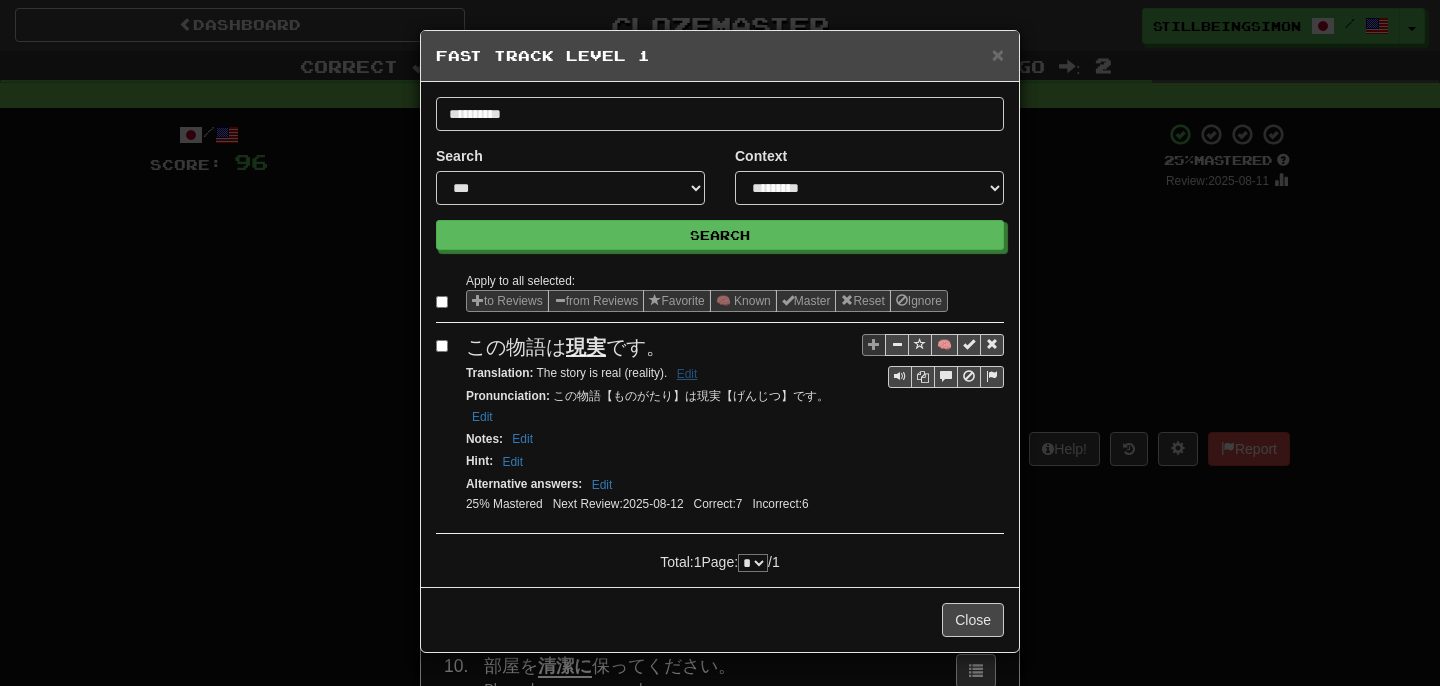 click on "Edit" at bounding box center (687, 374) 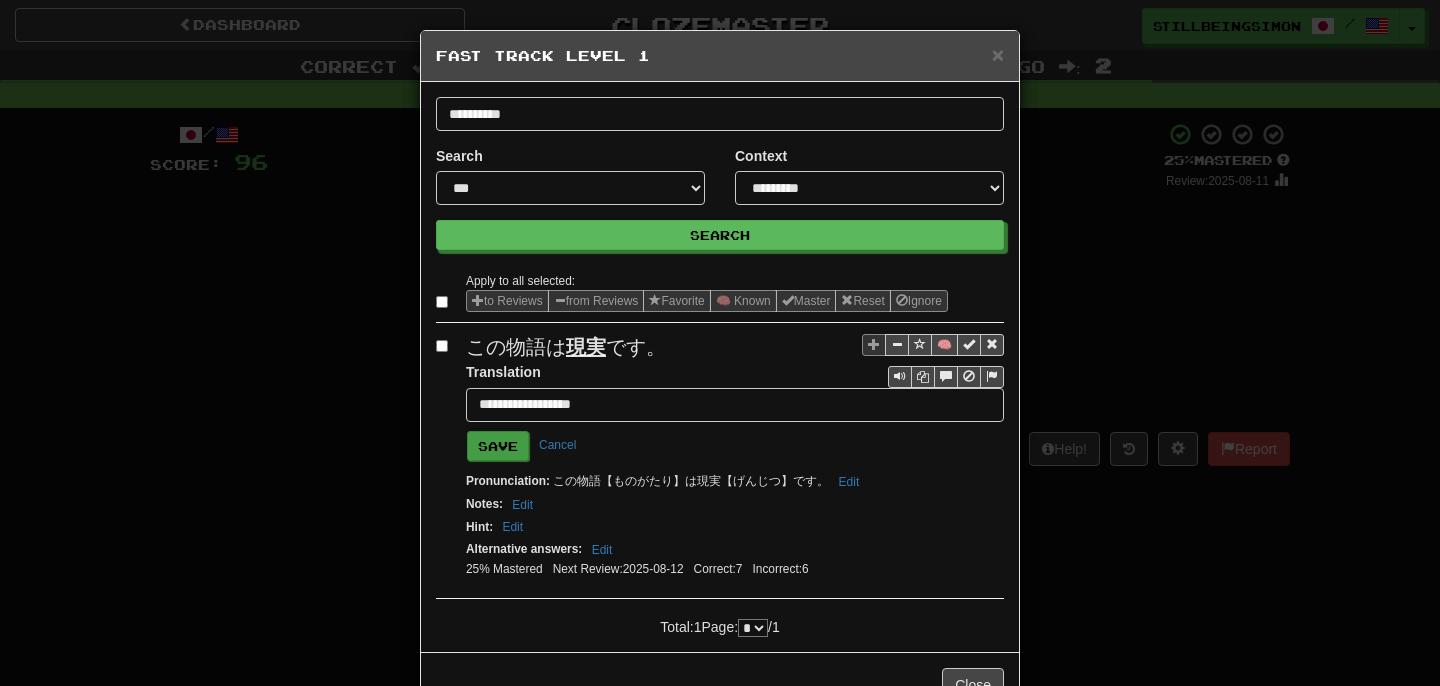 type on "**********" 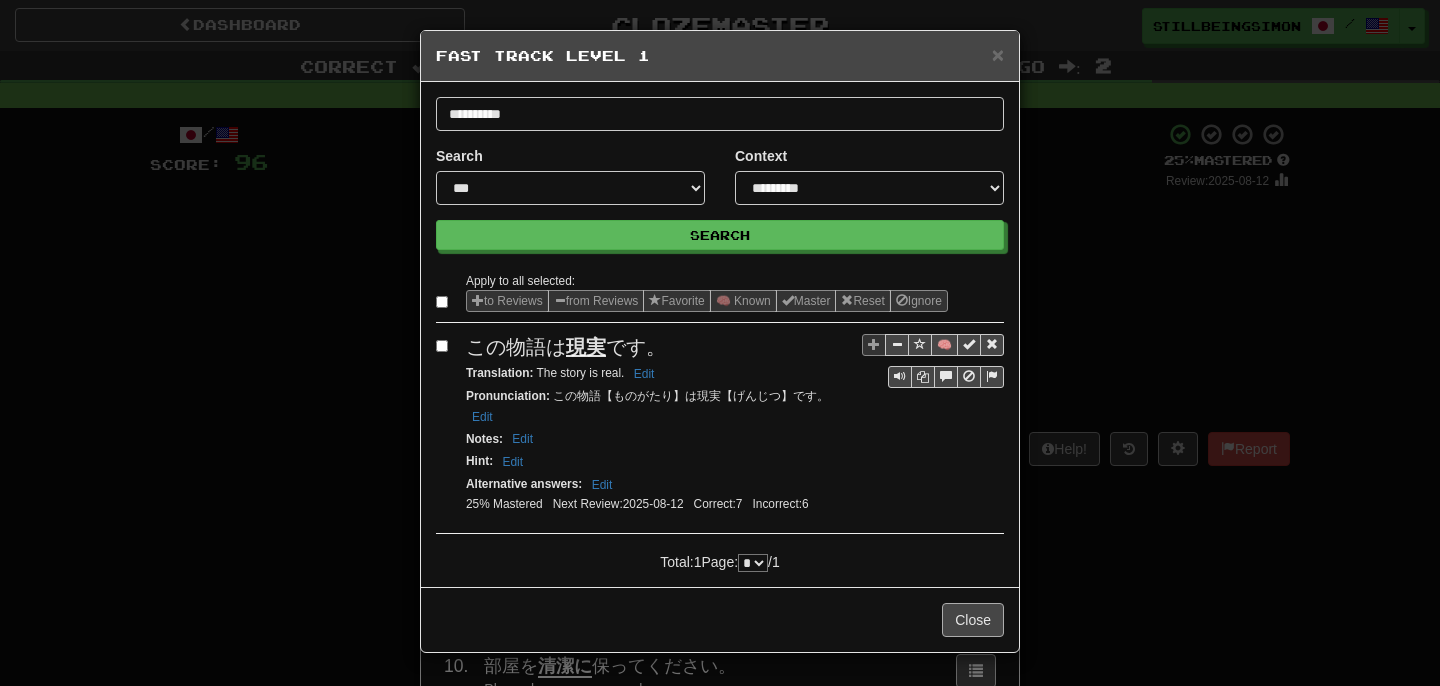 click on "Close" at bounding box center (973, 620) 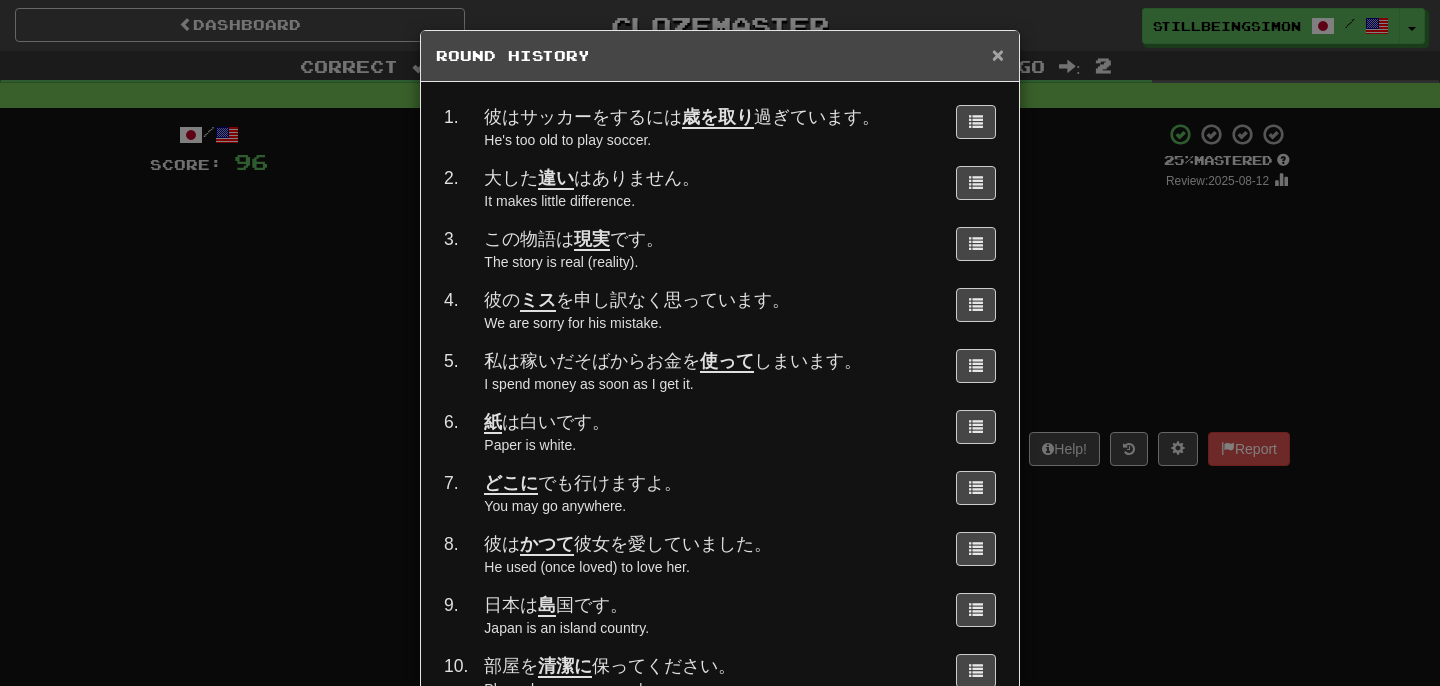 click on "×" at bounding box center [998, 54] 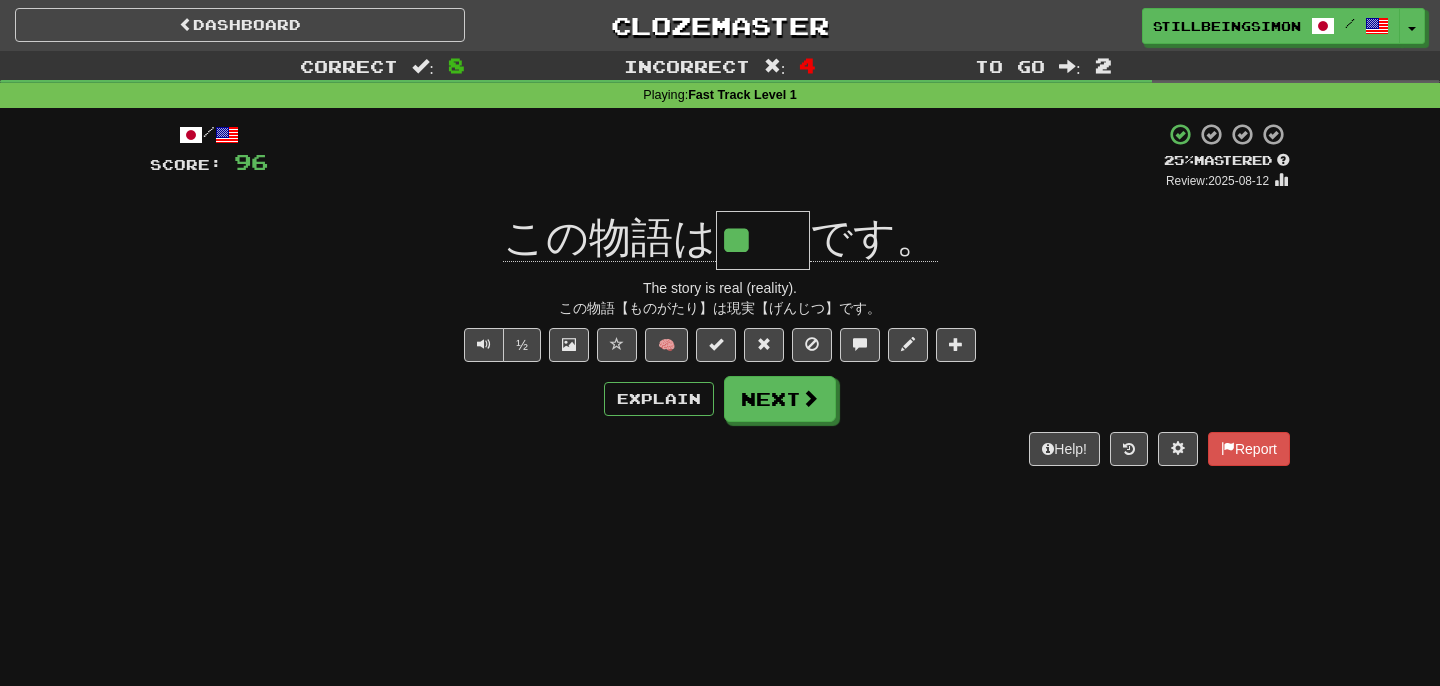 click on "Help!  Report" at bounding box center (720, 449) 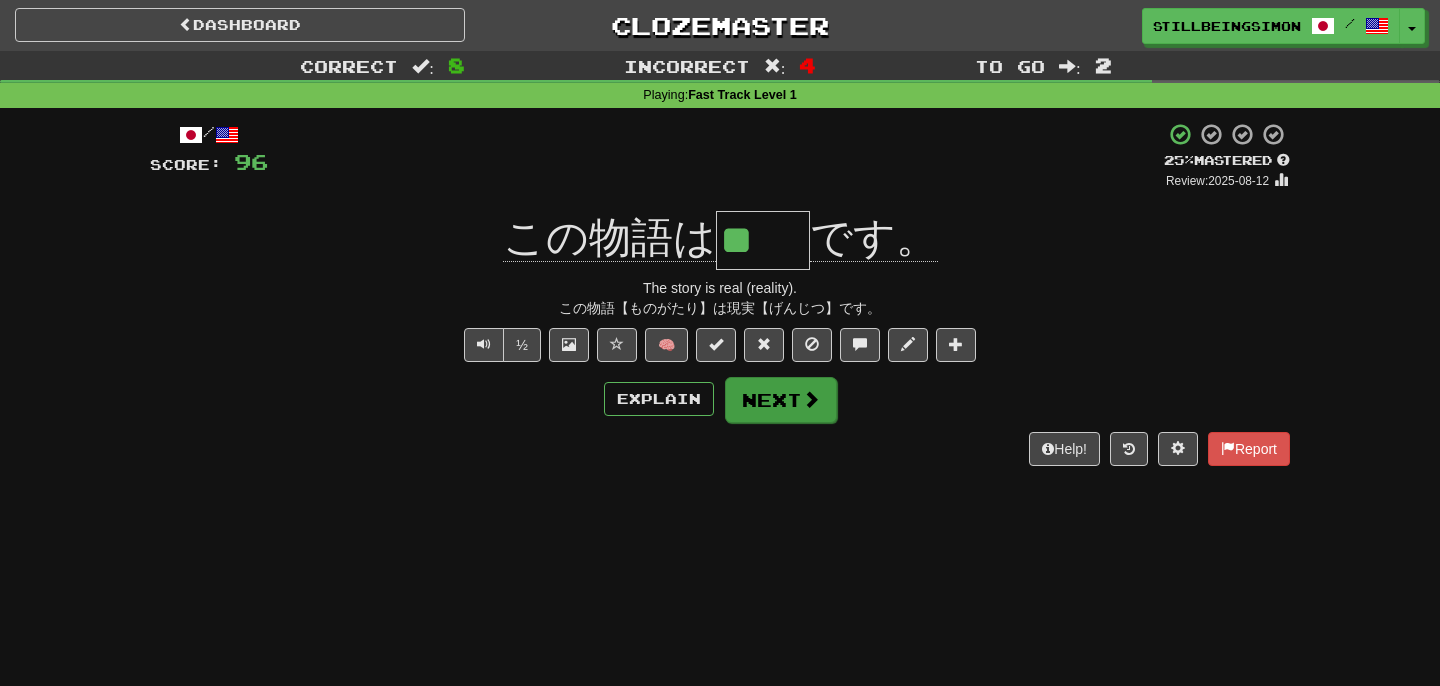 click at bounding box center [811, 399] 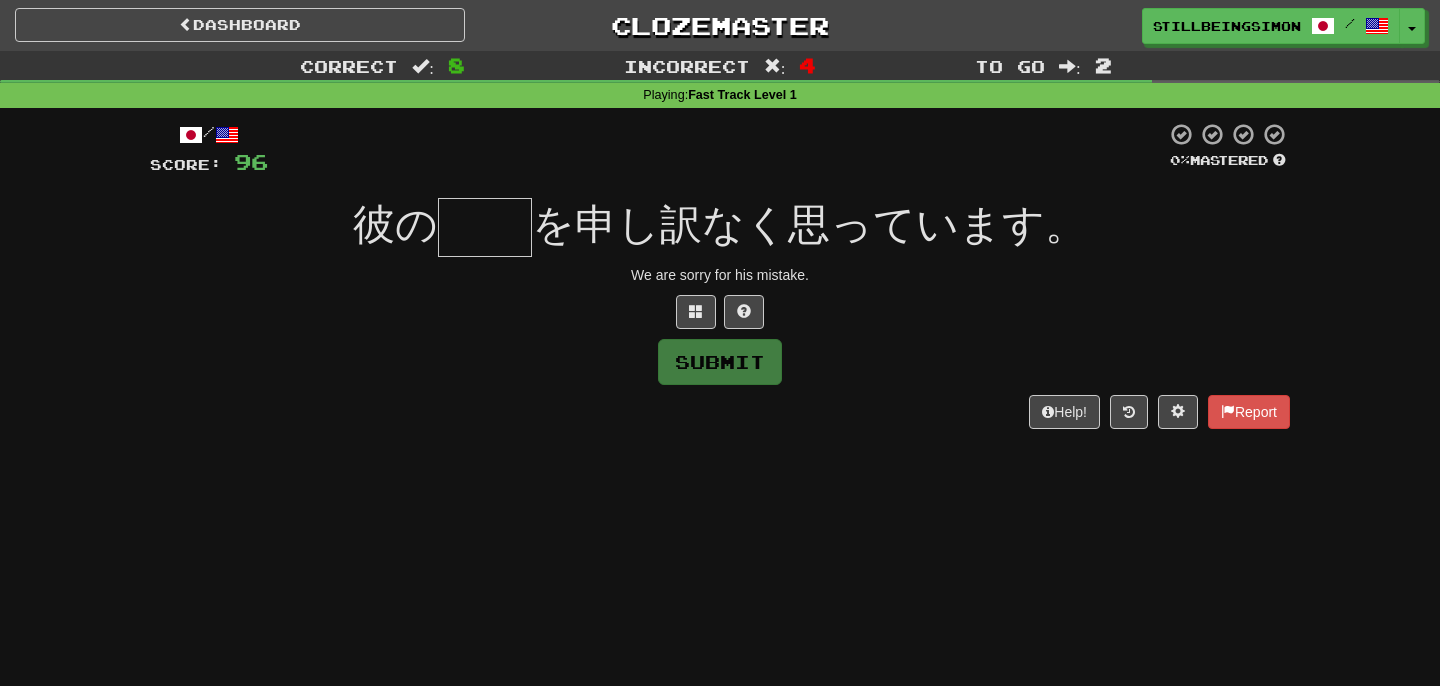 click at bounding box center [485, 227] 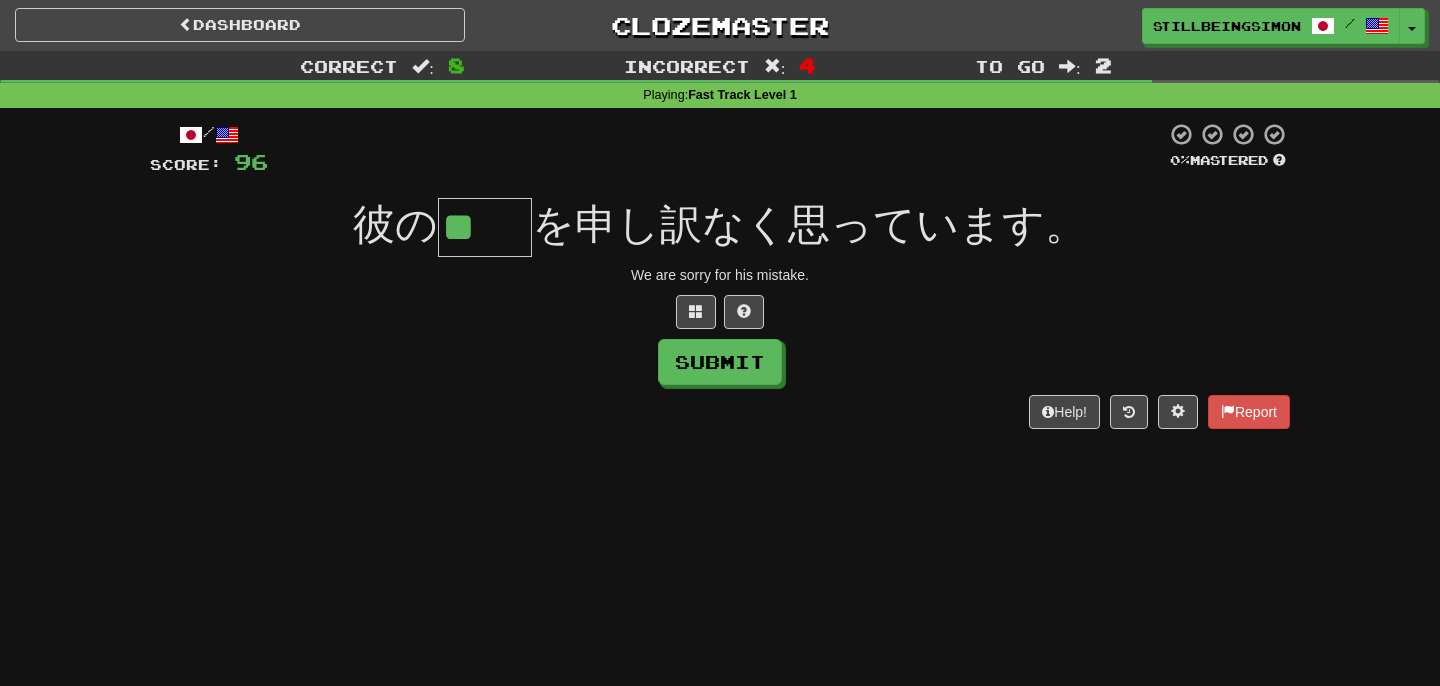type on "**" 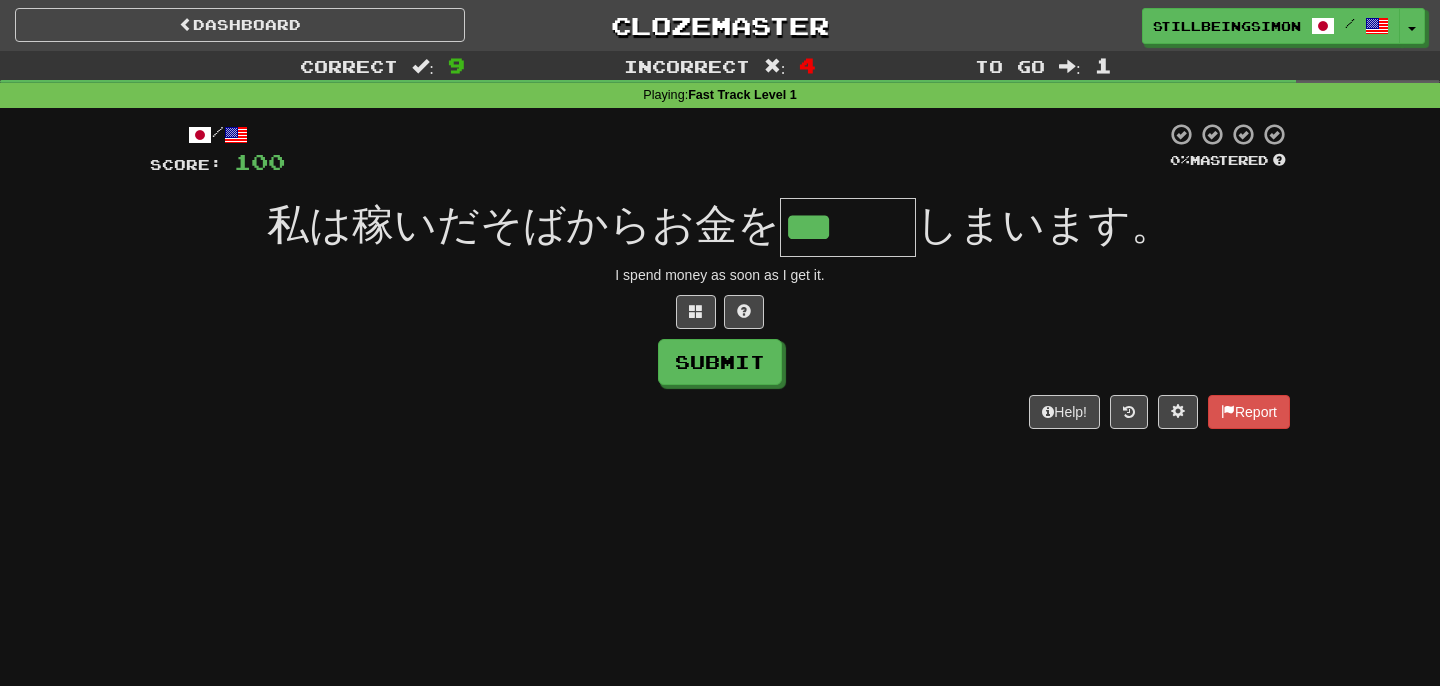 type on "***" 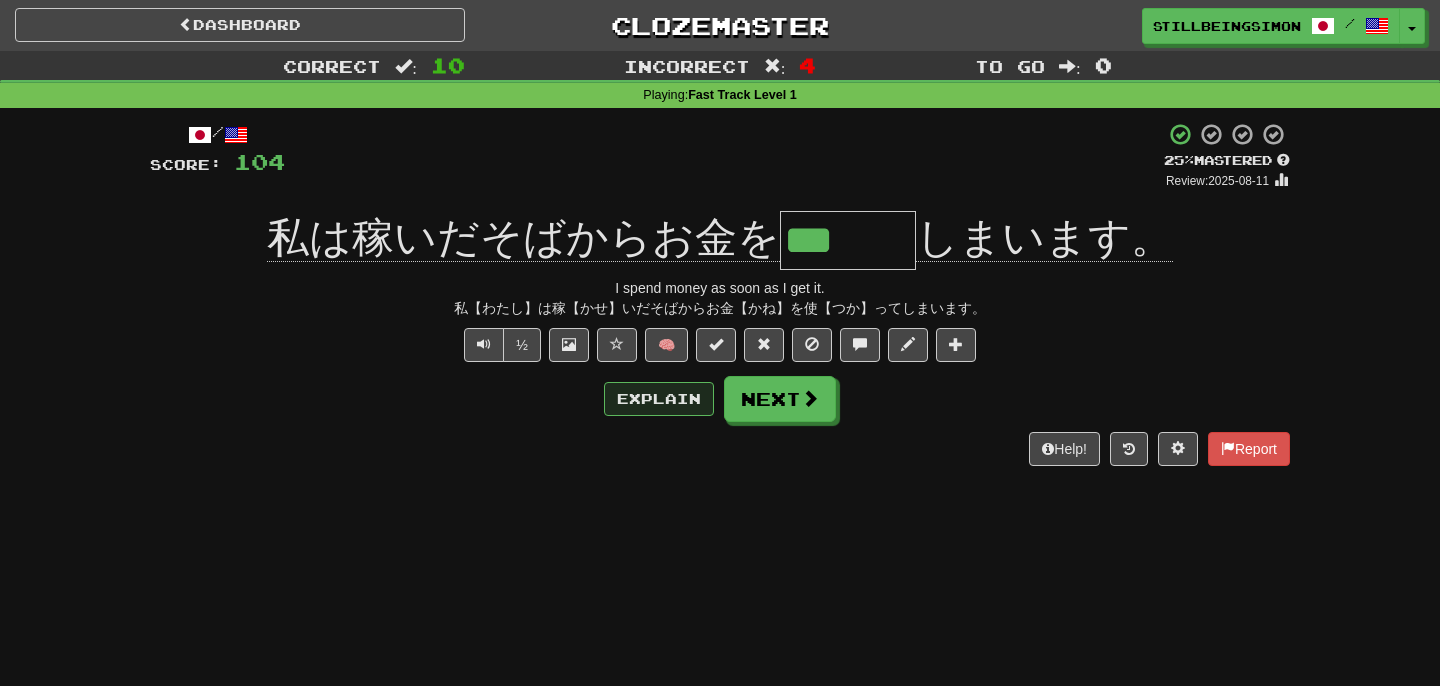 click on "Explain" at bounding box center (659, 399) 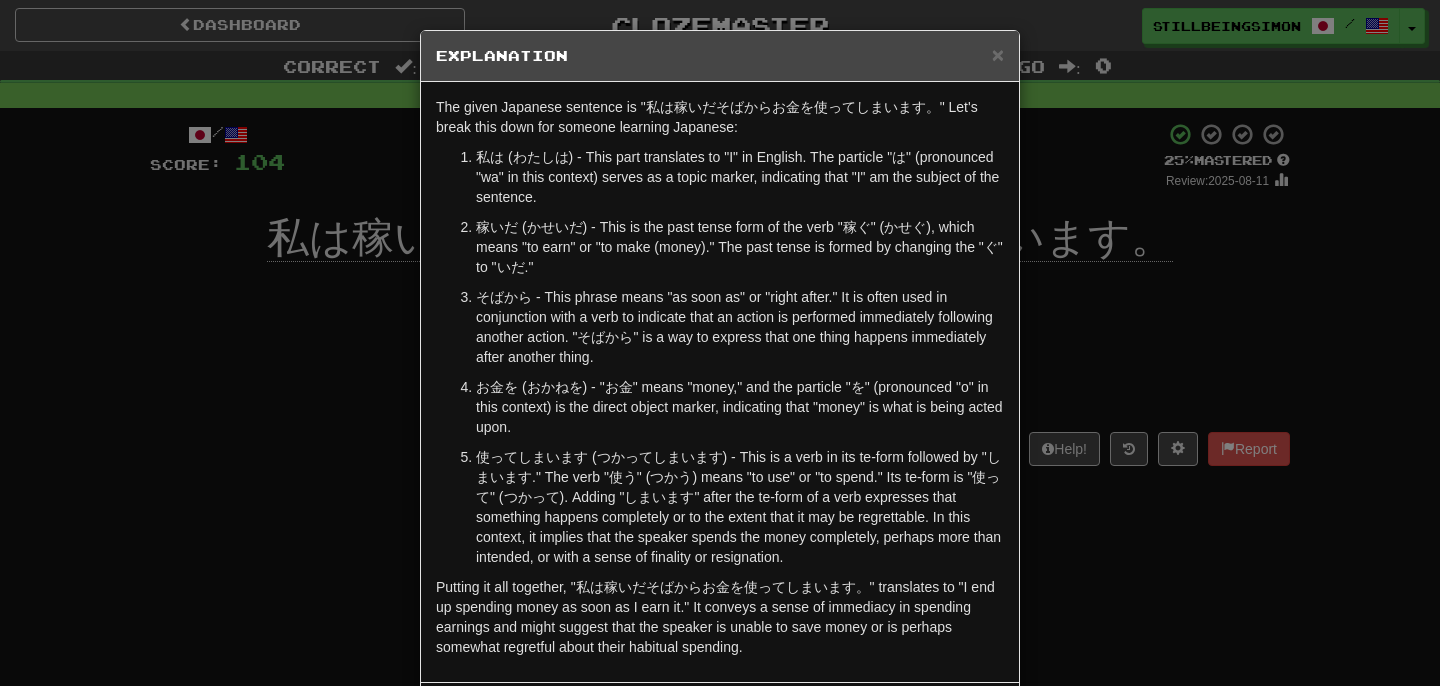 click on "Explanation" at bounding box center [720, 56] 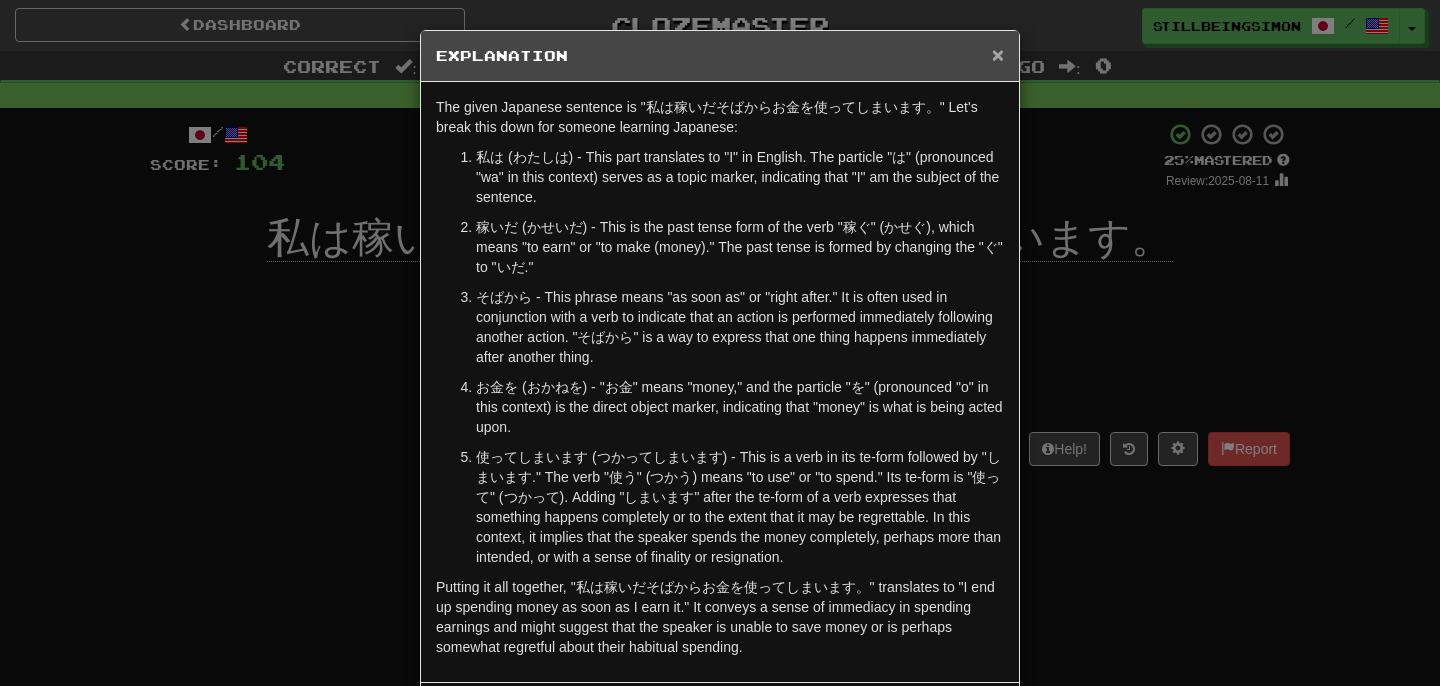 click on "×" at bounding box center (998, 54) 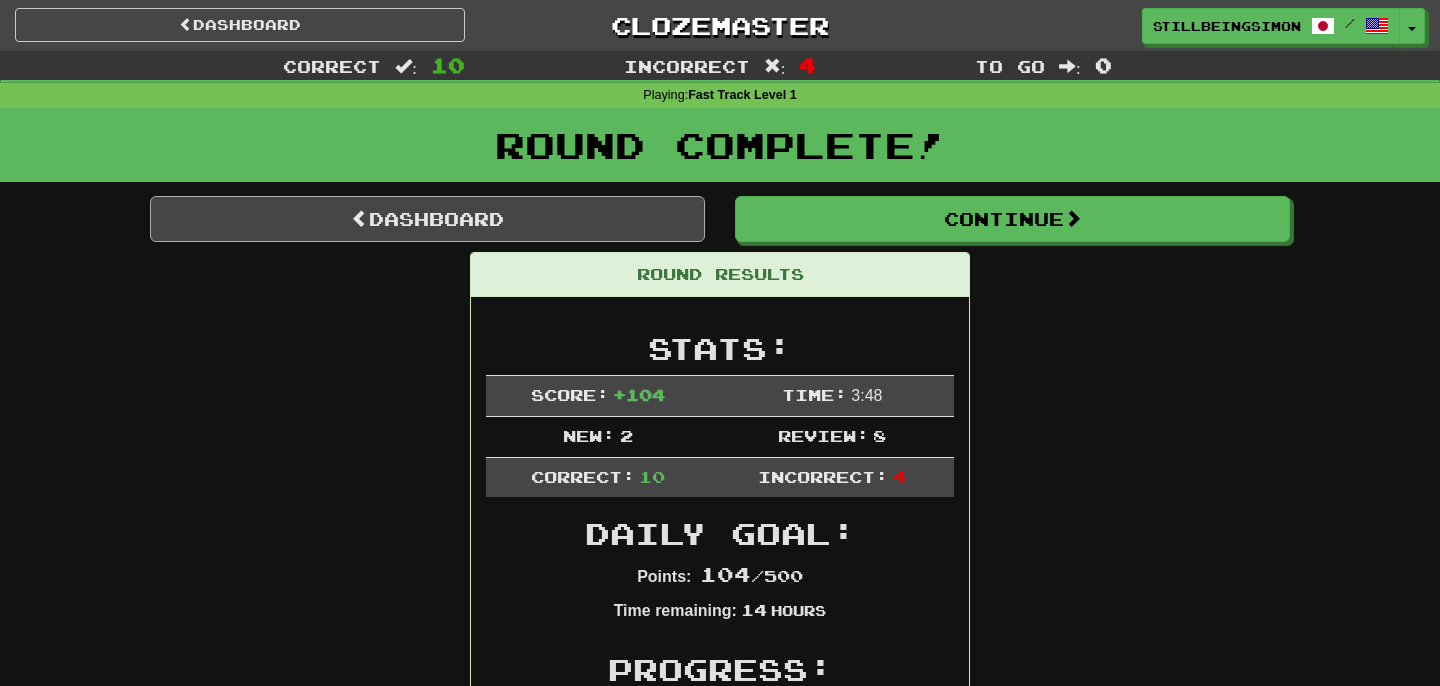 click on "Dashboard" at bounding box center (427, 219) 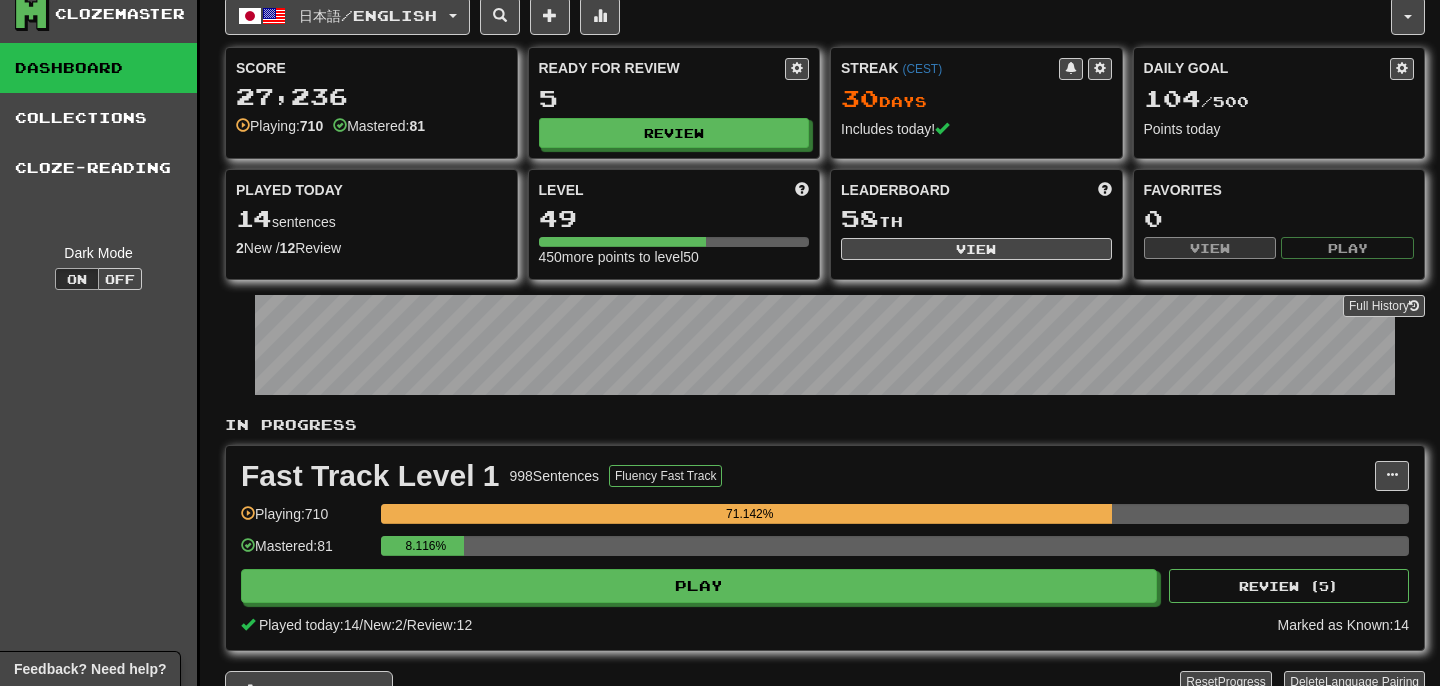 scroll, scrollTop: 5, scrollLeft: 0, axis: vertical 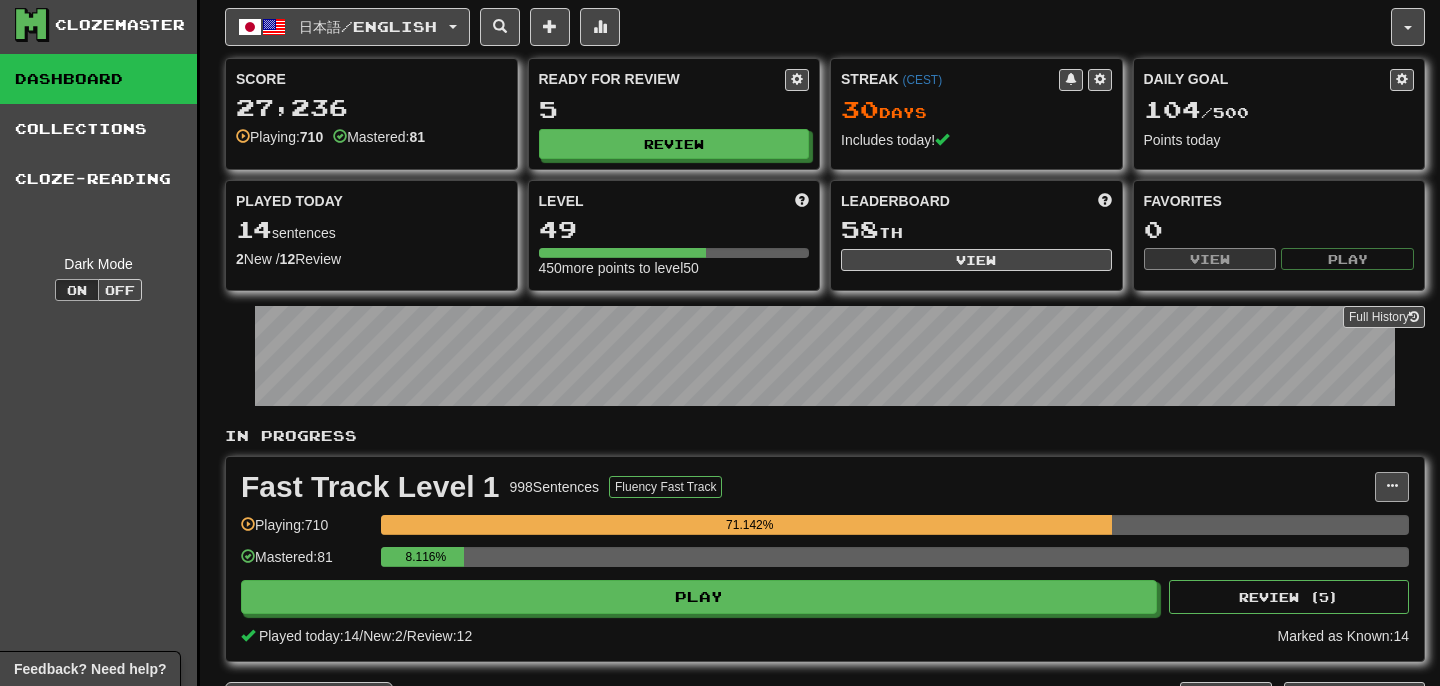 click at bounding box center (1392, 486) 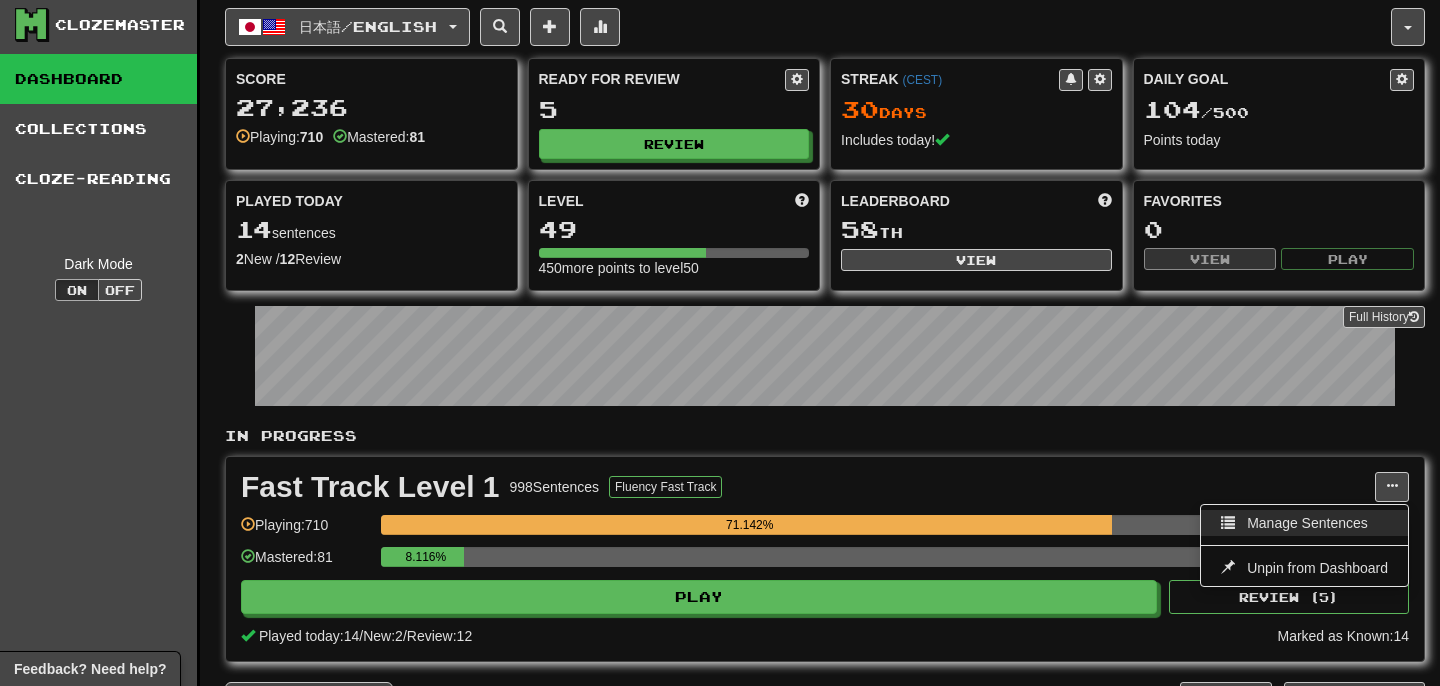 click on "Manage Sentences" at bounding box center (1304, 523) 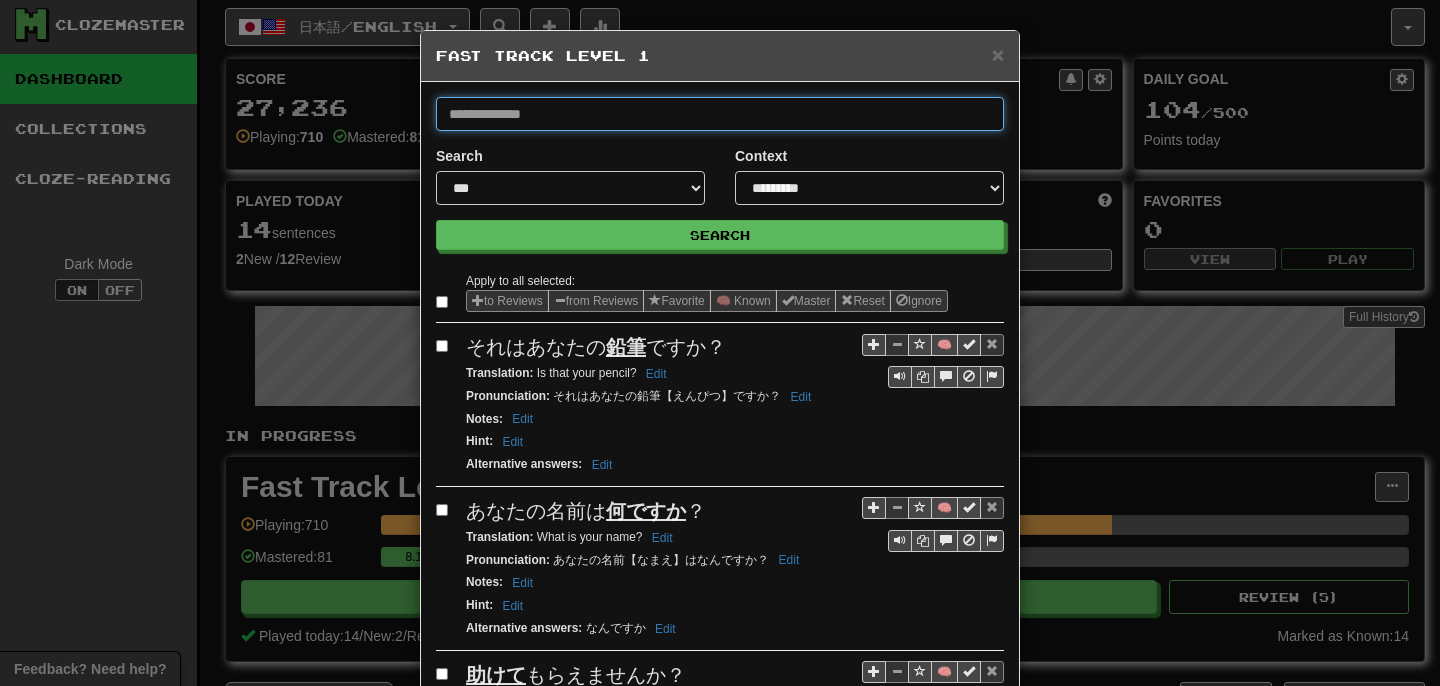 click at bounding box center [720, 114] 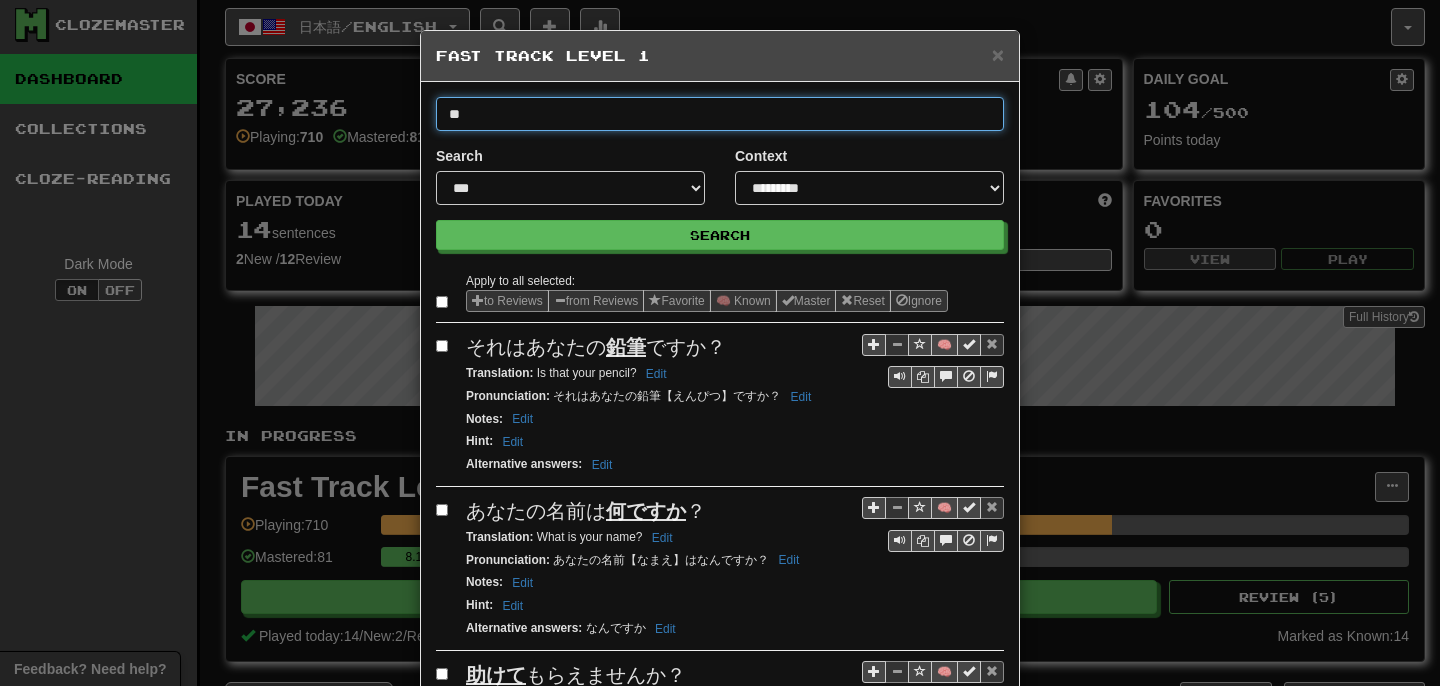 type on "**" 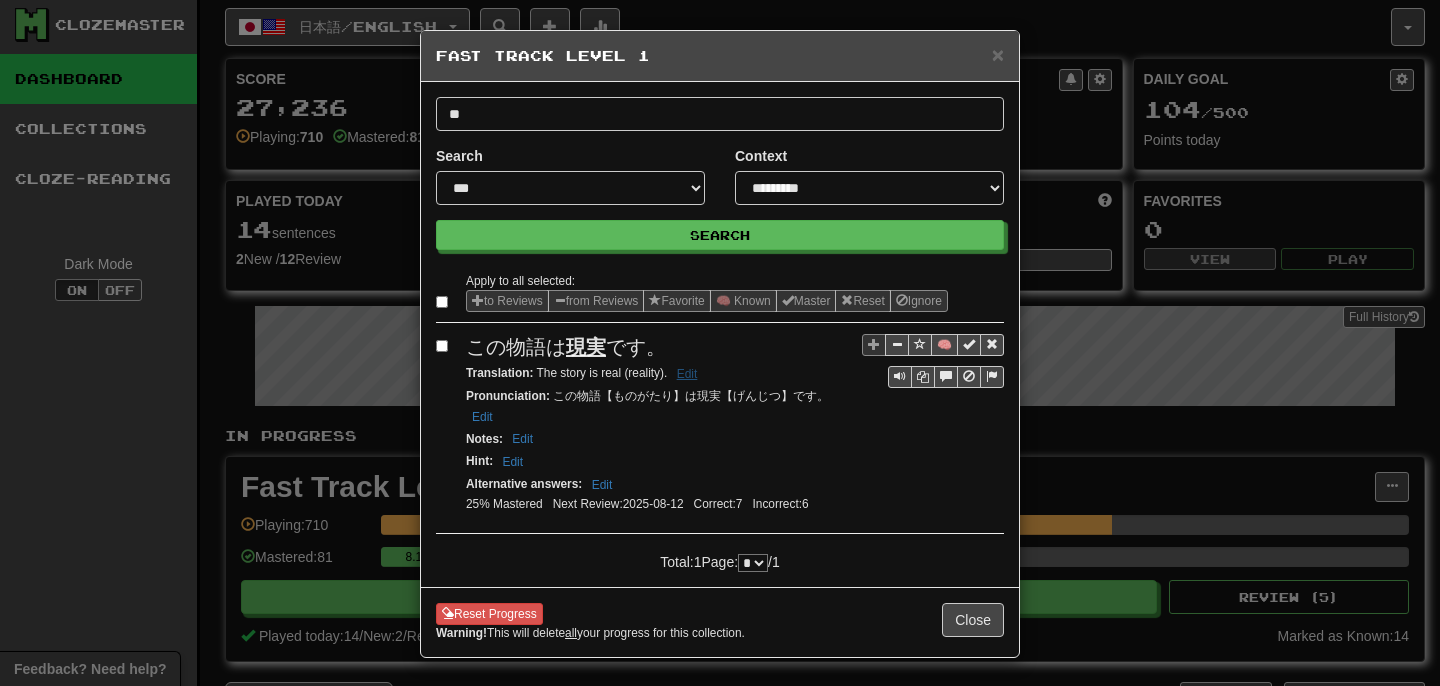 click on "Edit" at bounding box center (687, 374) 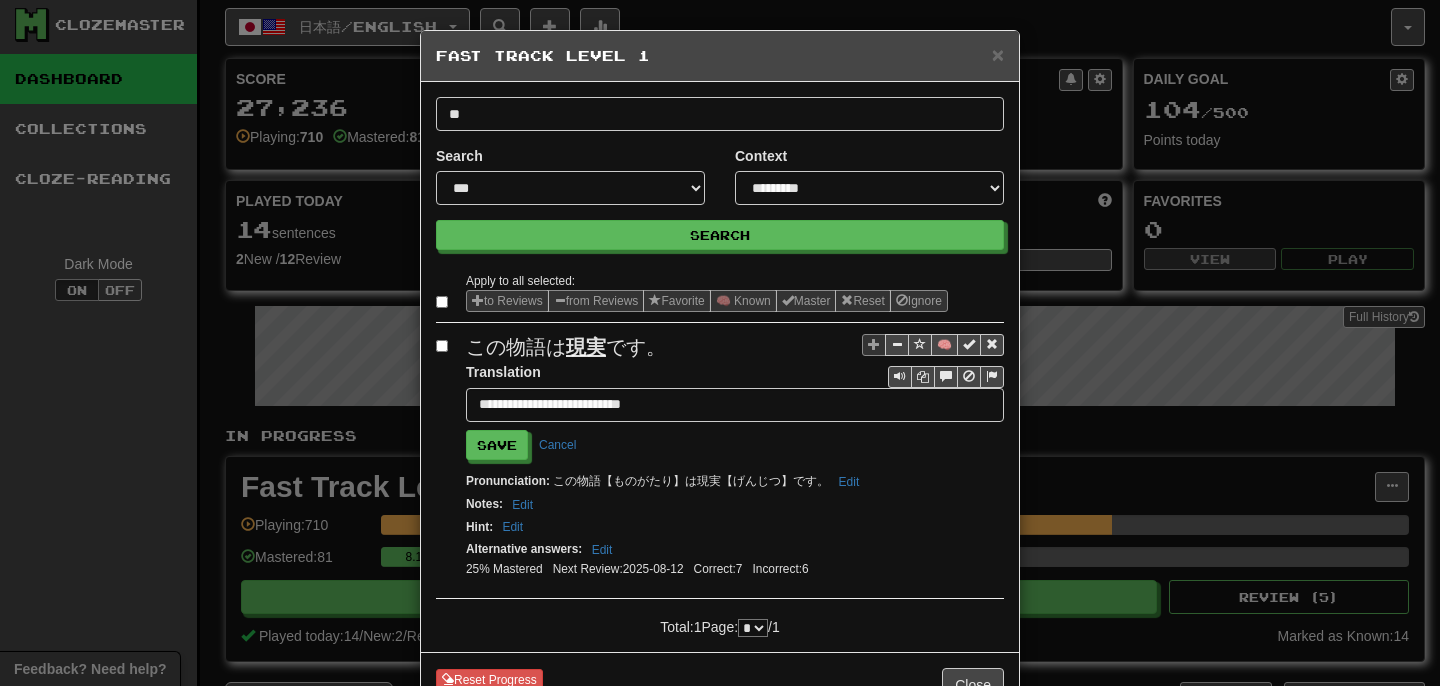 click on "**********" at bounding box center [735, 405] 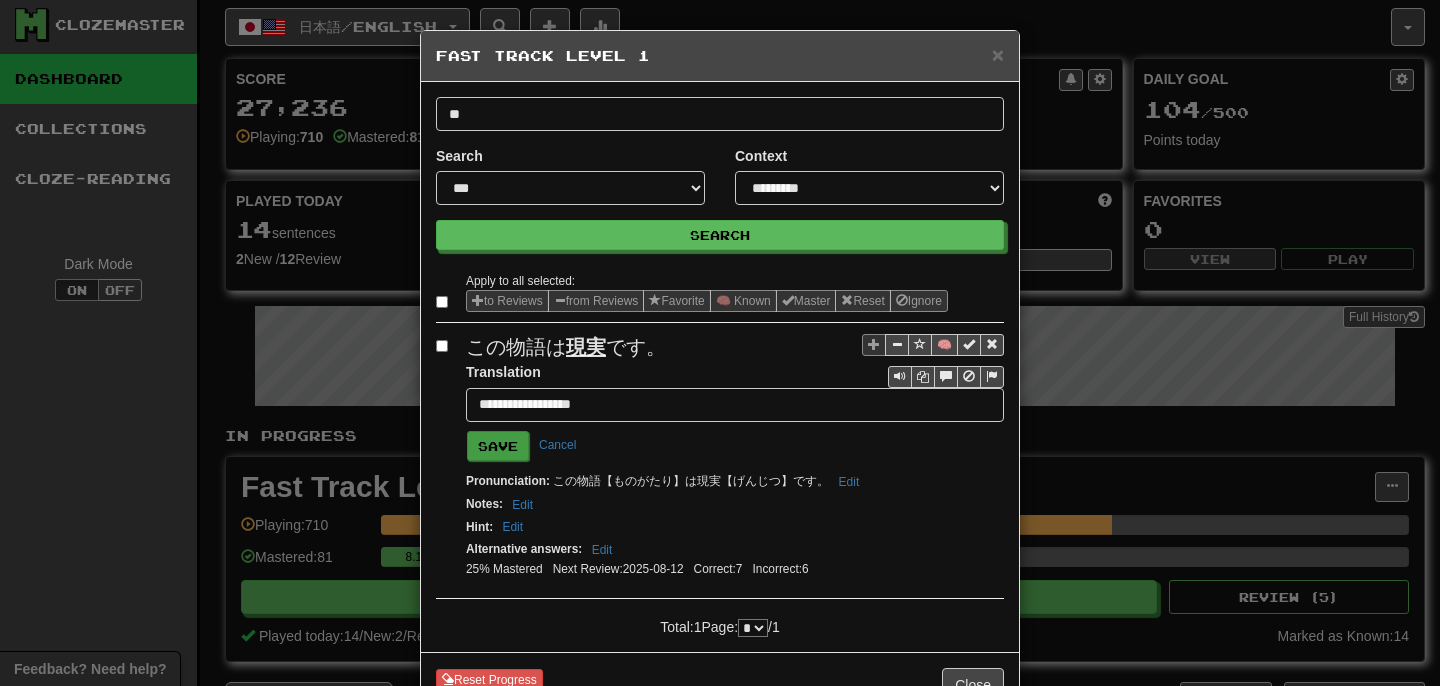 type on "**********" 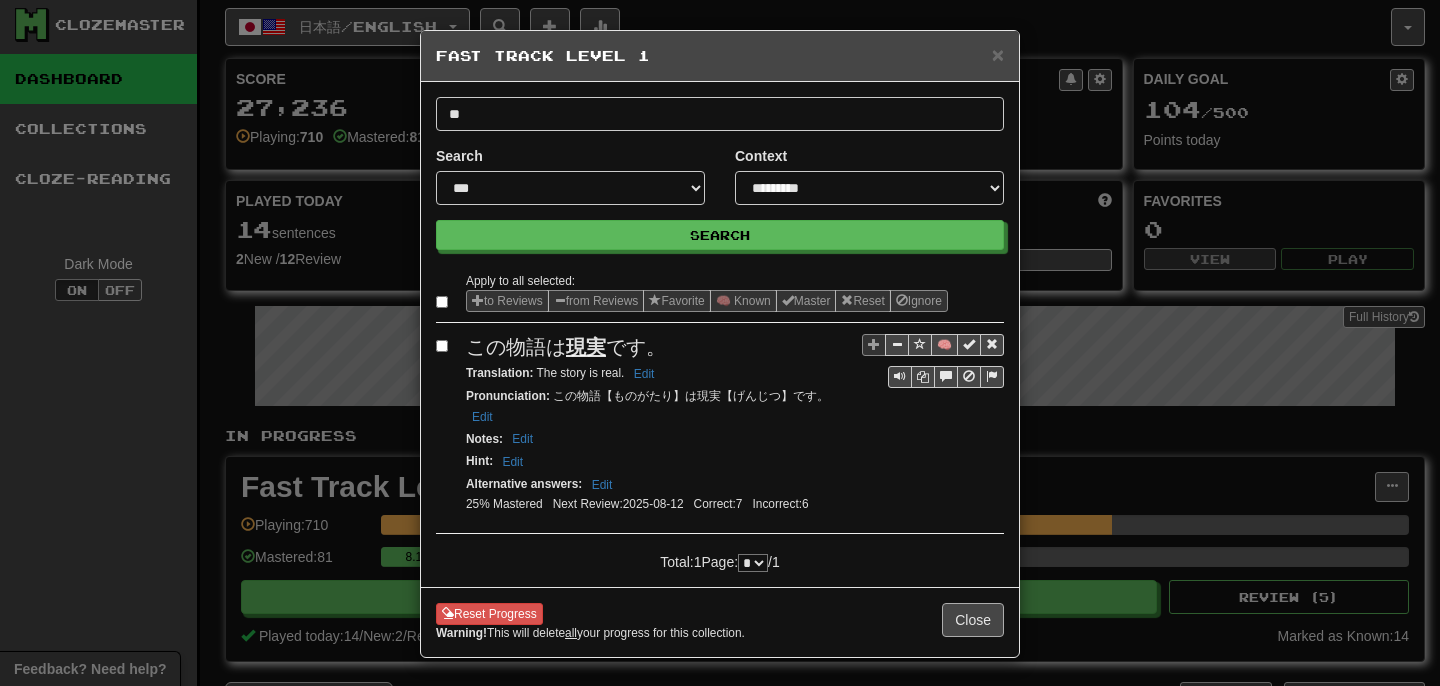 click on "Close" at bounding box center [973, 620] 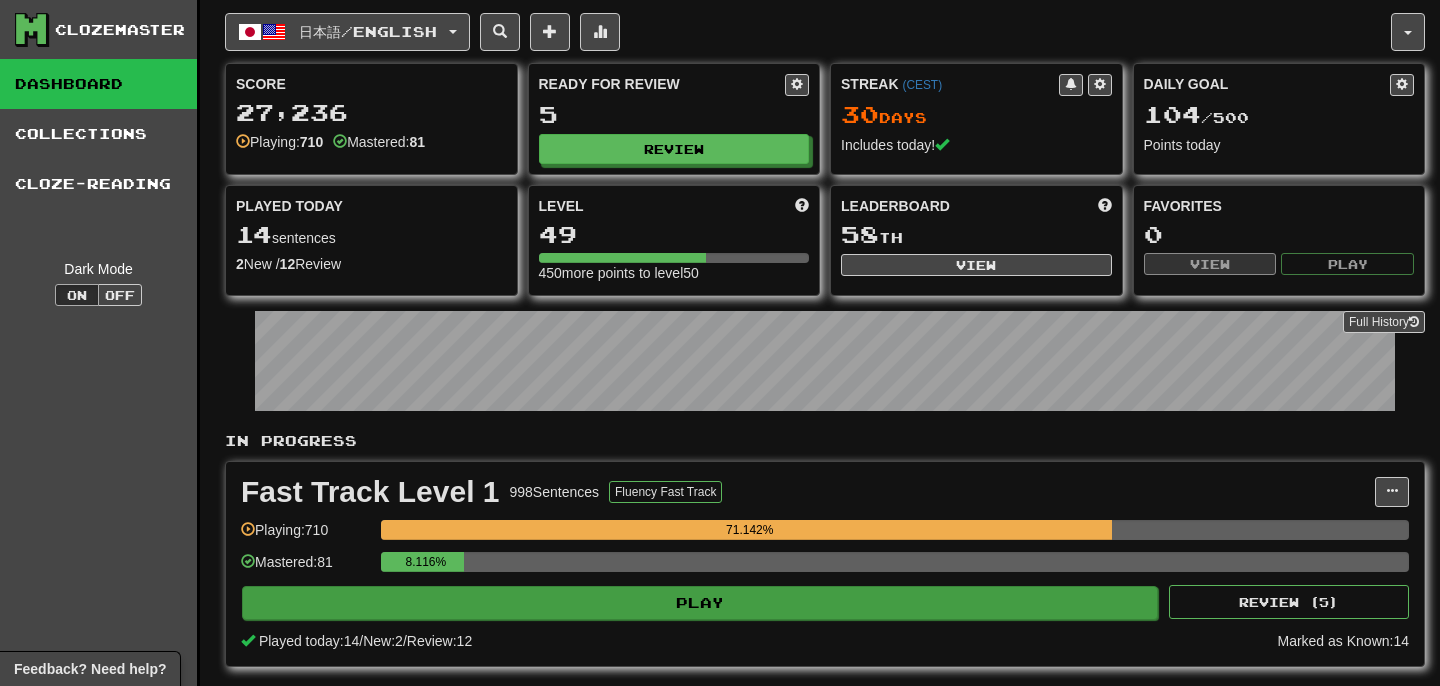 scroll, scrollTop: 5, scrollLeft: 0, axis: vertical 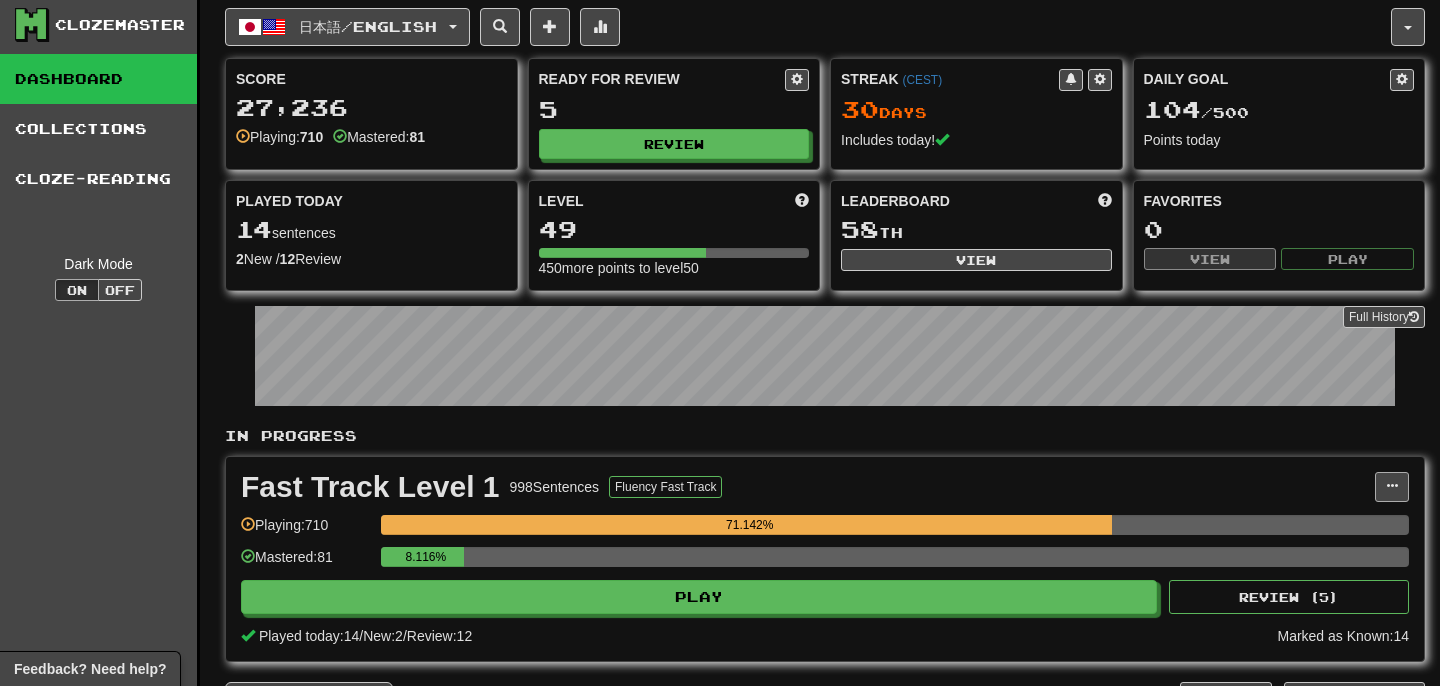 click at bounding box center (1392, 487) 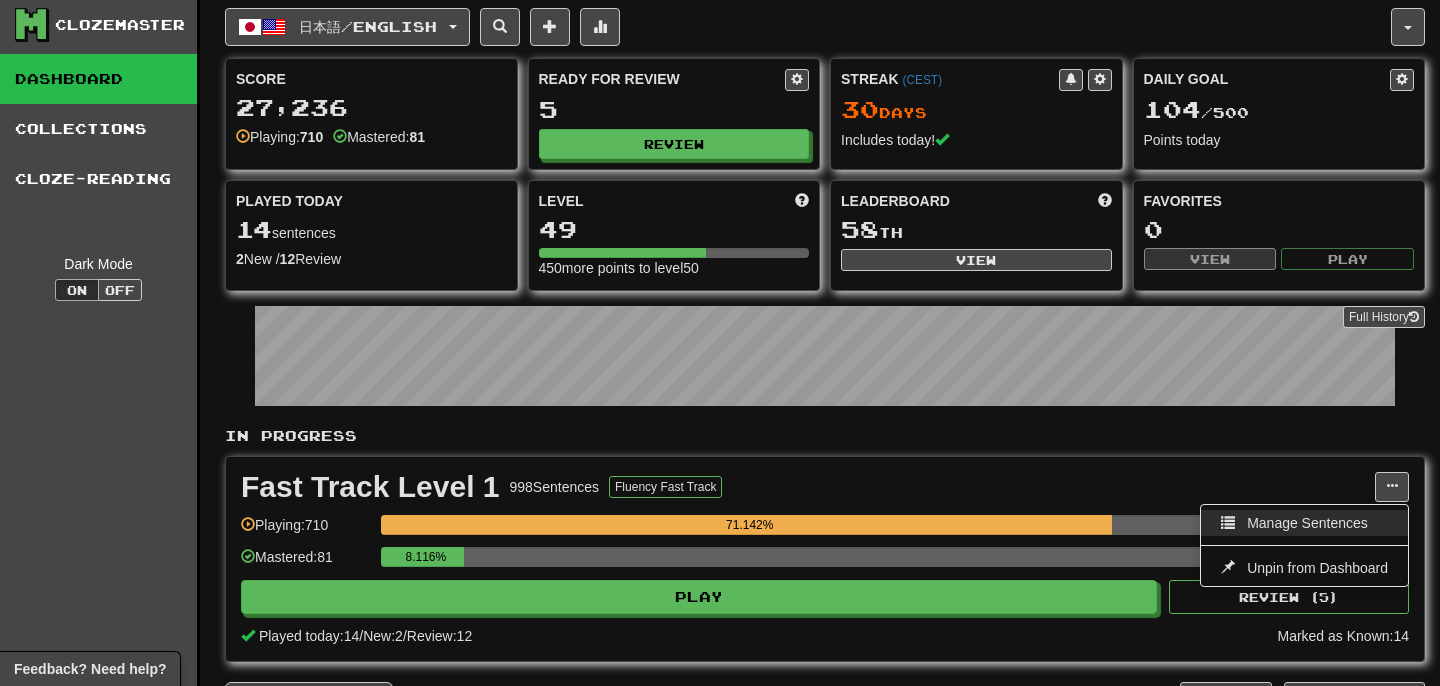click on "Manage Sentences" at bounding box center (1304, 523) 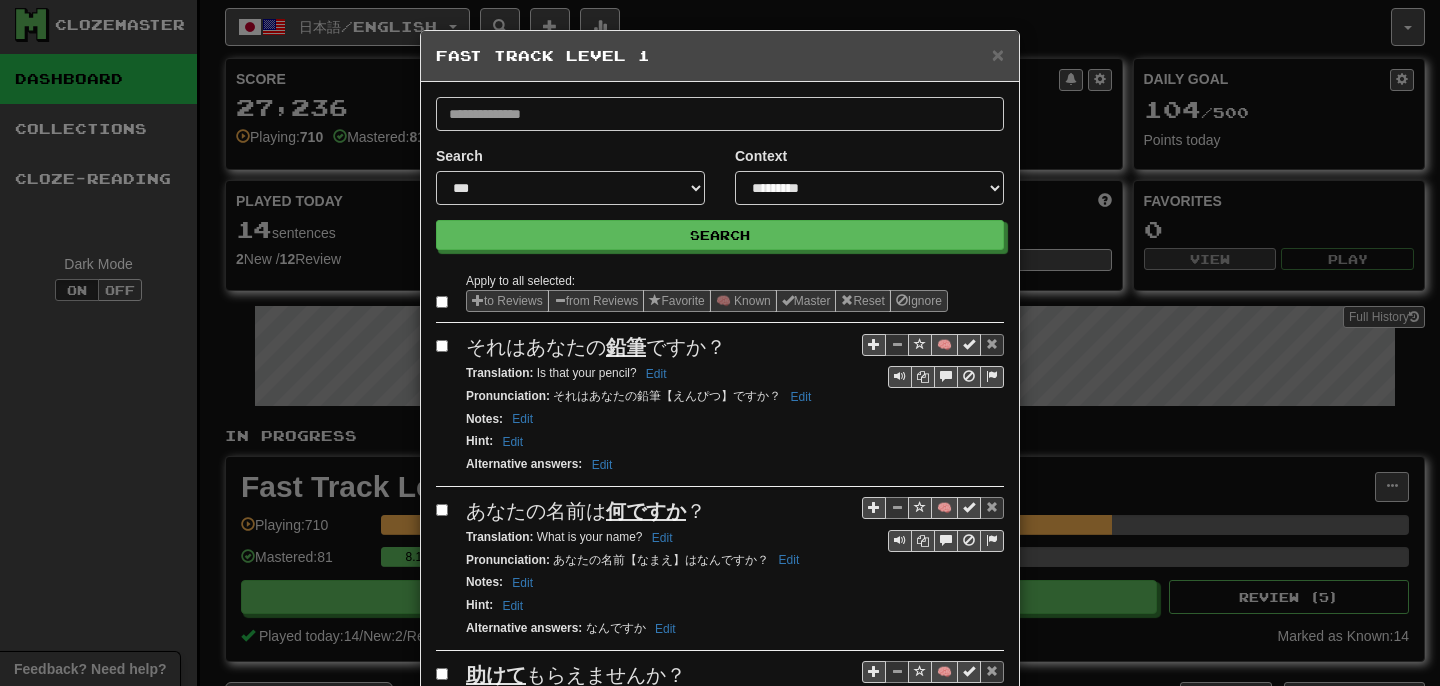 click on "**********" at bounding box center (720, 173) 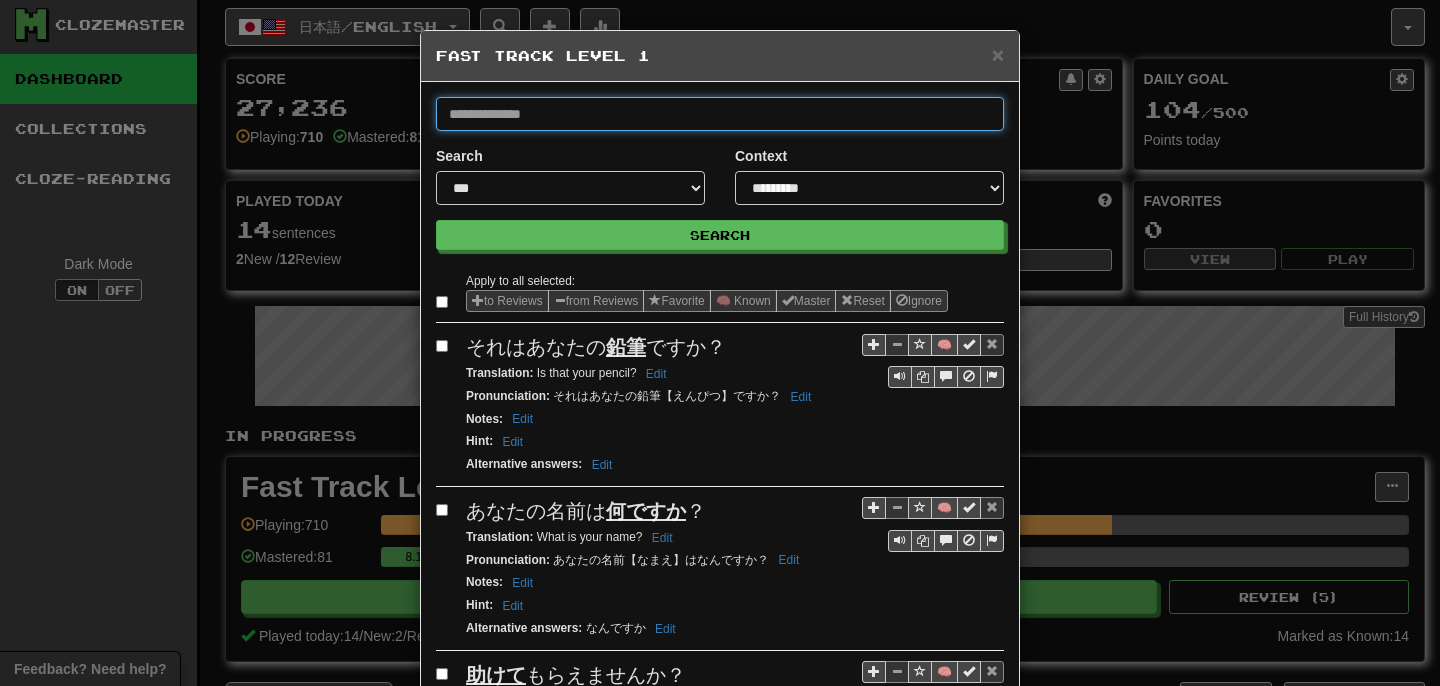 click at bounding box center [720, 114] 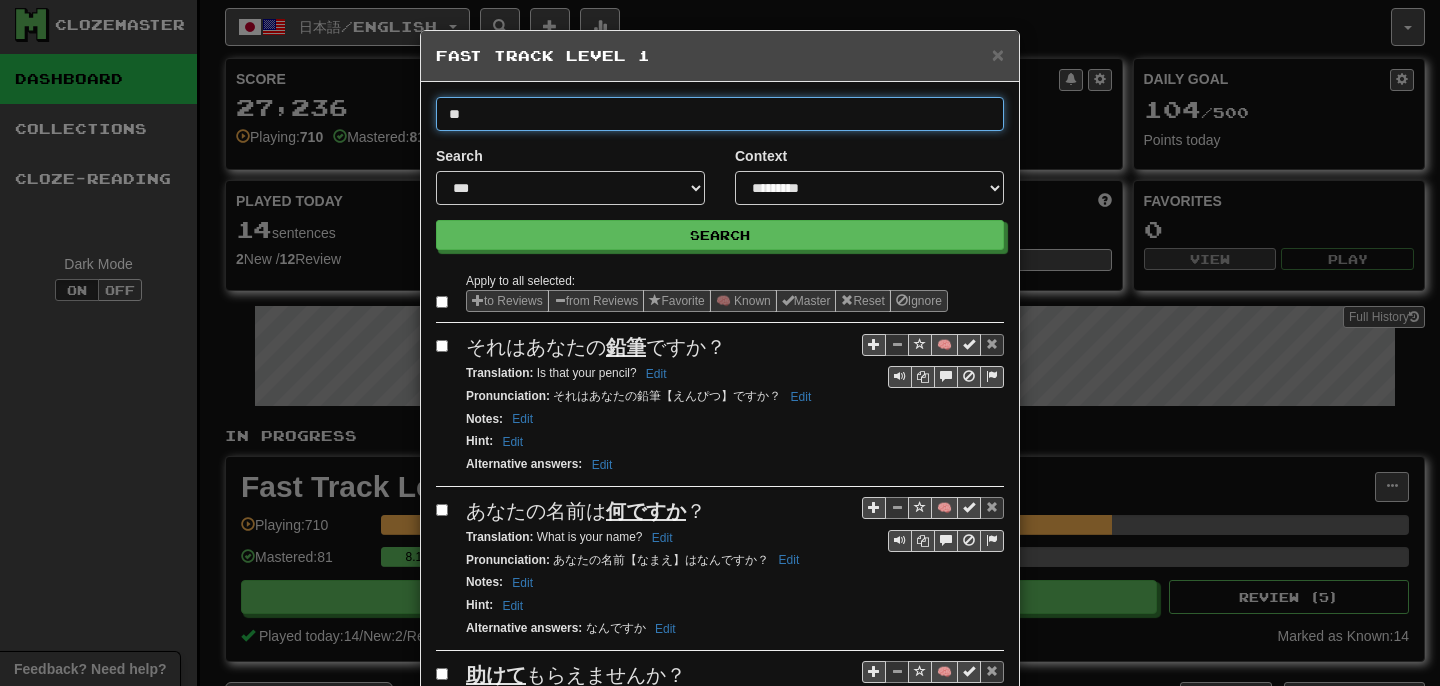 type on "**" 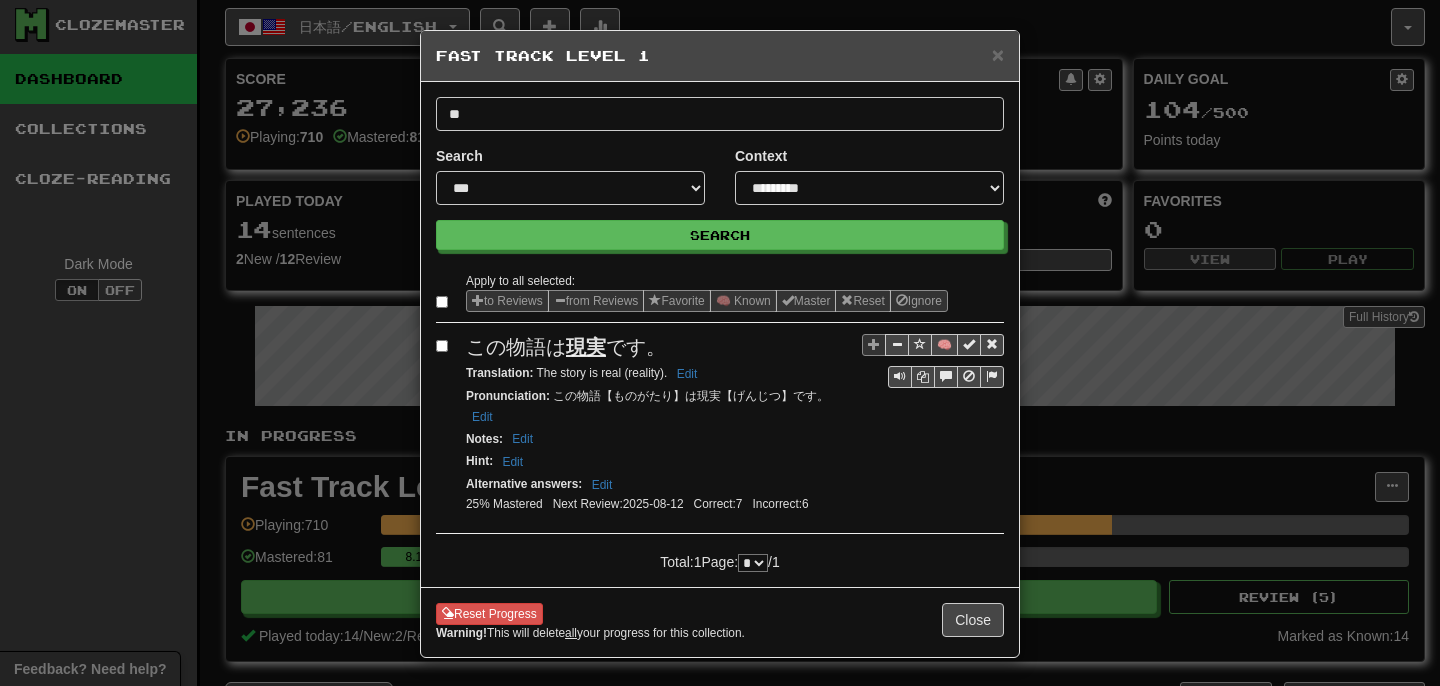 click on "Reset Progress Warning!  This will delete  all  your progress for this collection. Close" at bounding box center [720, 622] 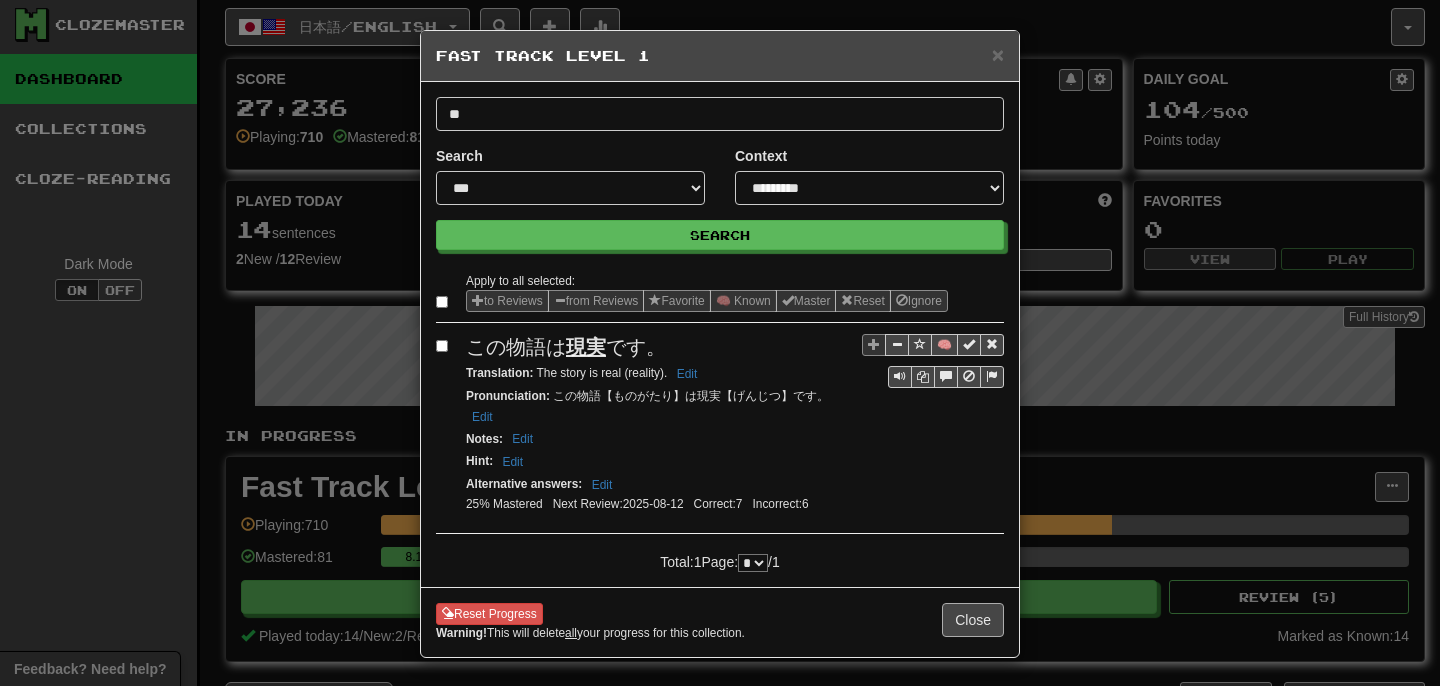 click on "Close" at bounding box center [973, 620] 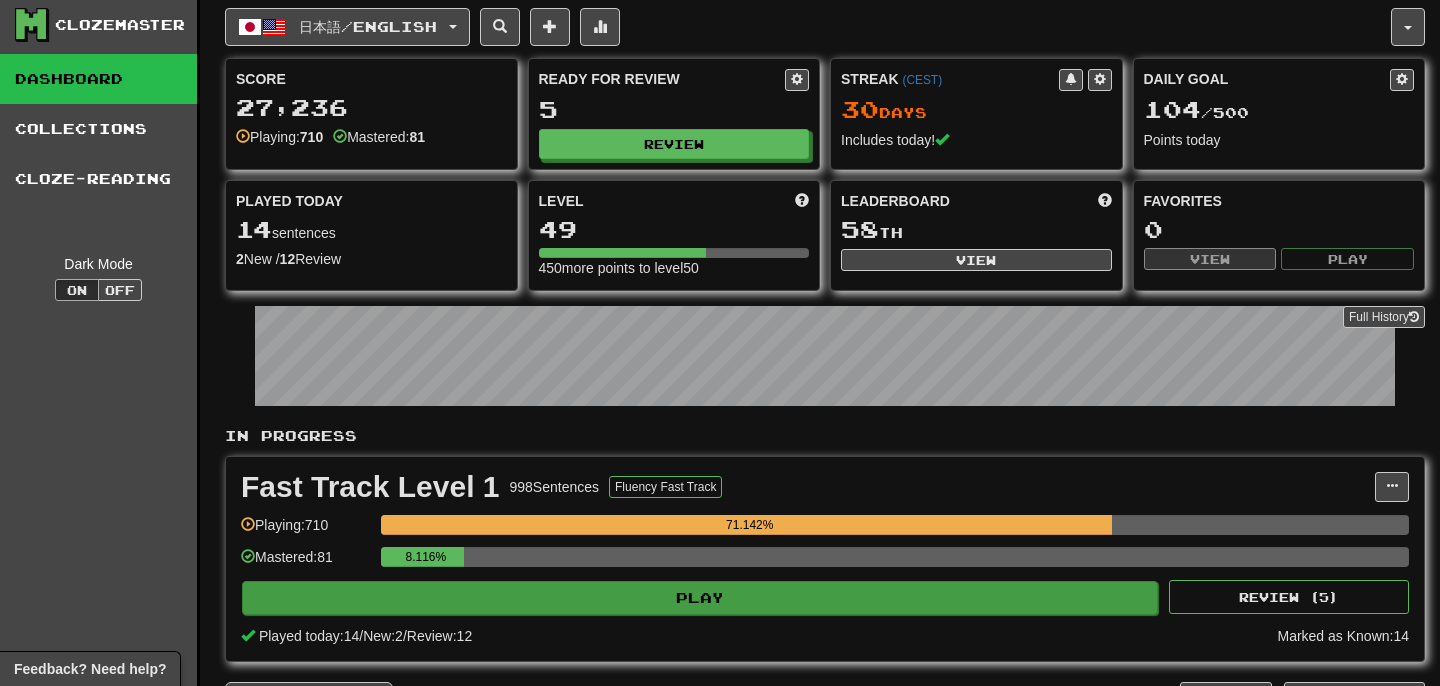 click on "Play" at bounding box center [700, 598] 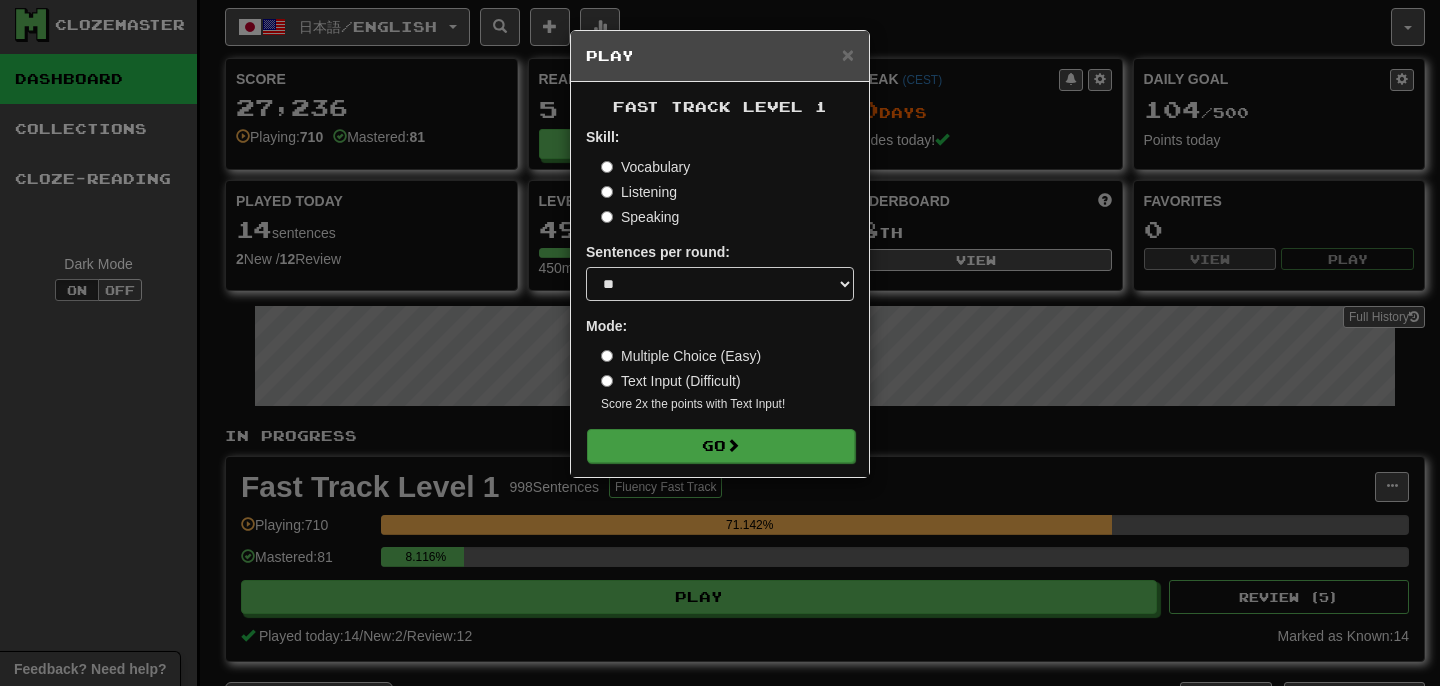 click on "Go" at bounding box center [721, 446] 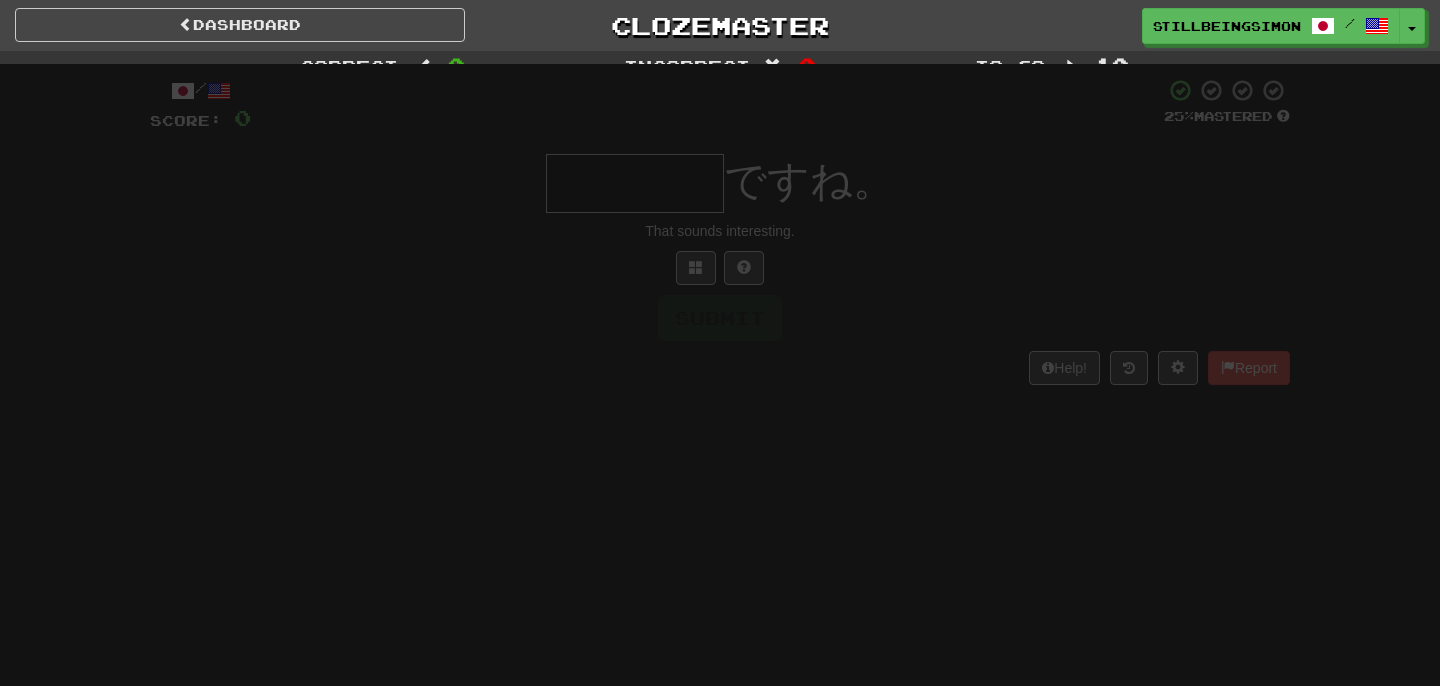 scroll, scrollTop: 0, scrollLeft: 0, axis: both 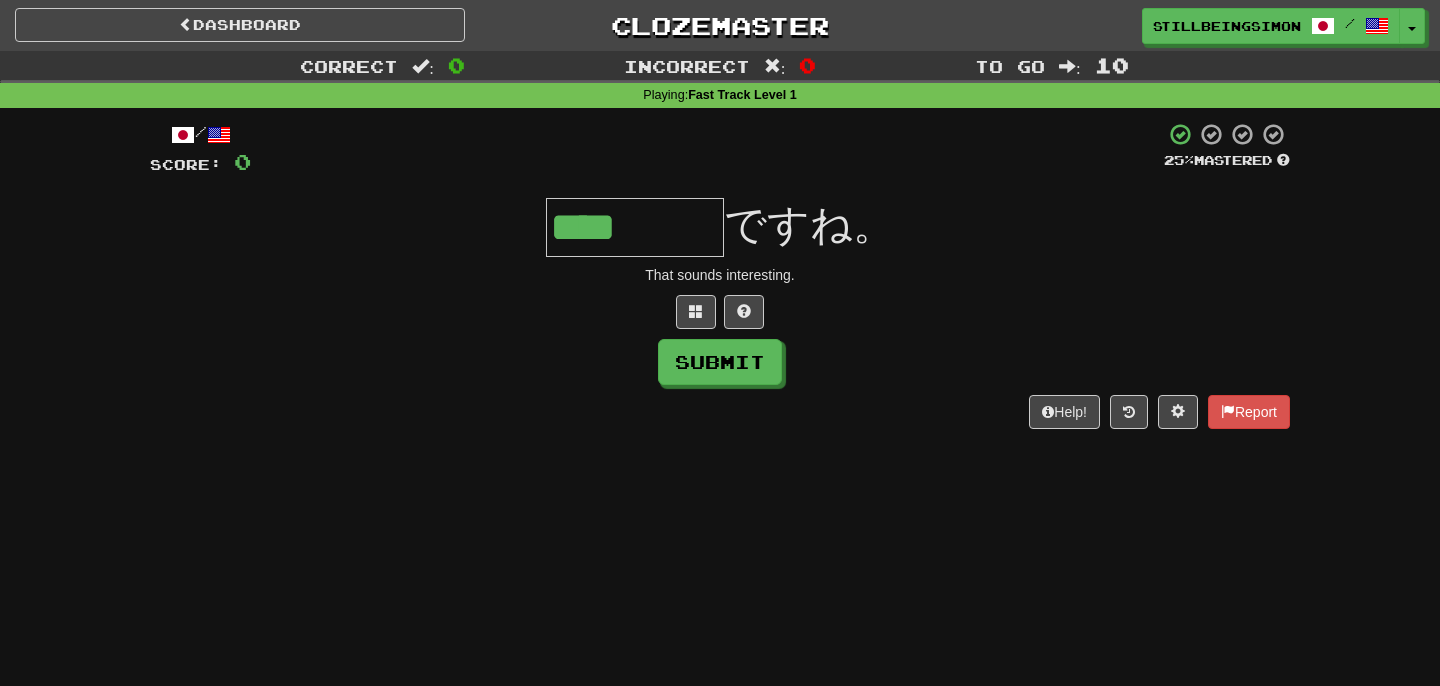 type on "****" 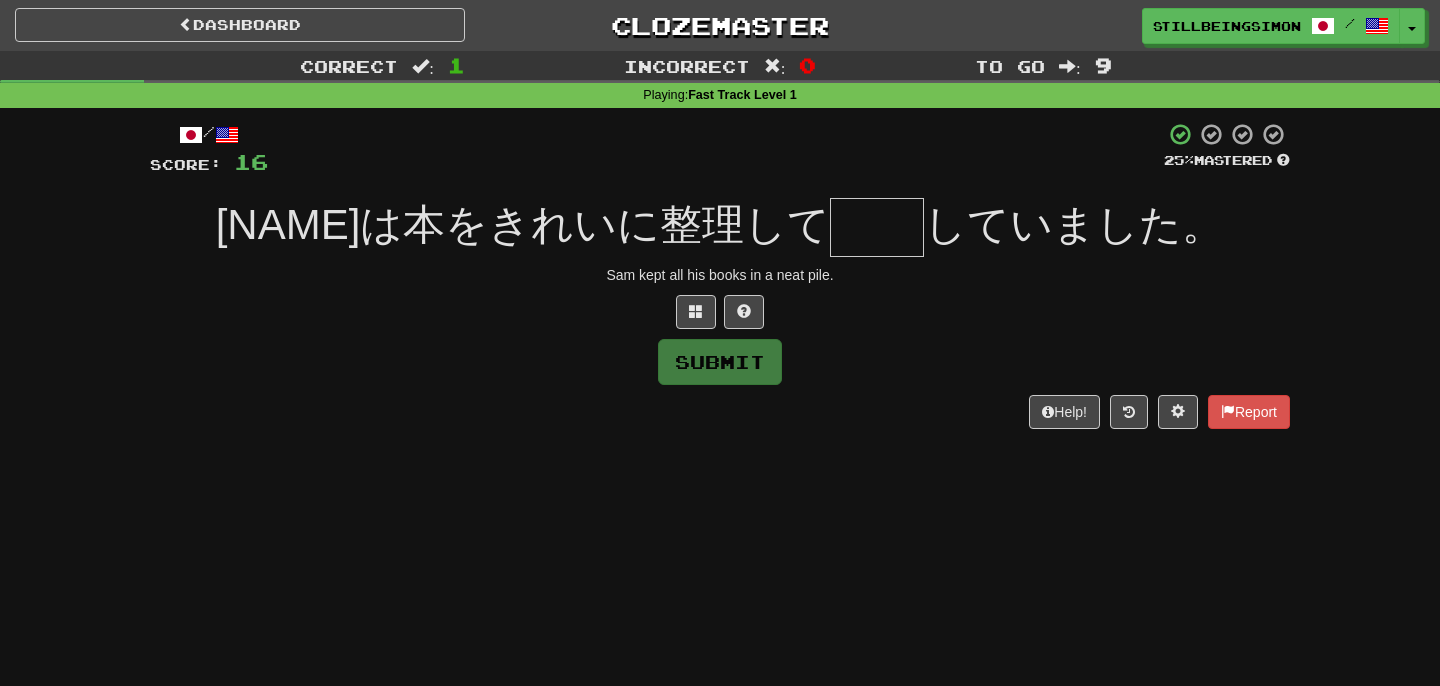type on "*" 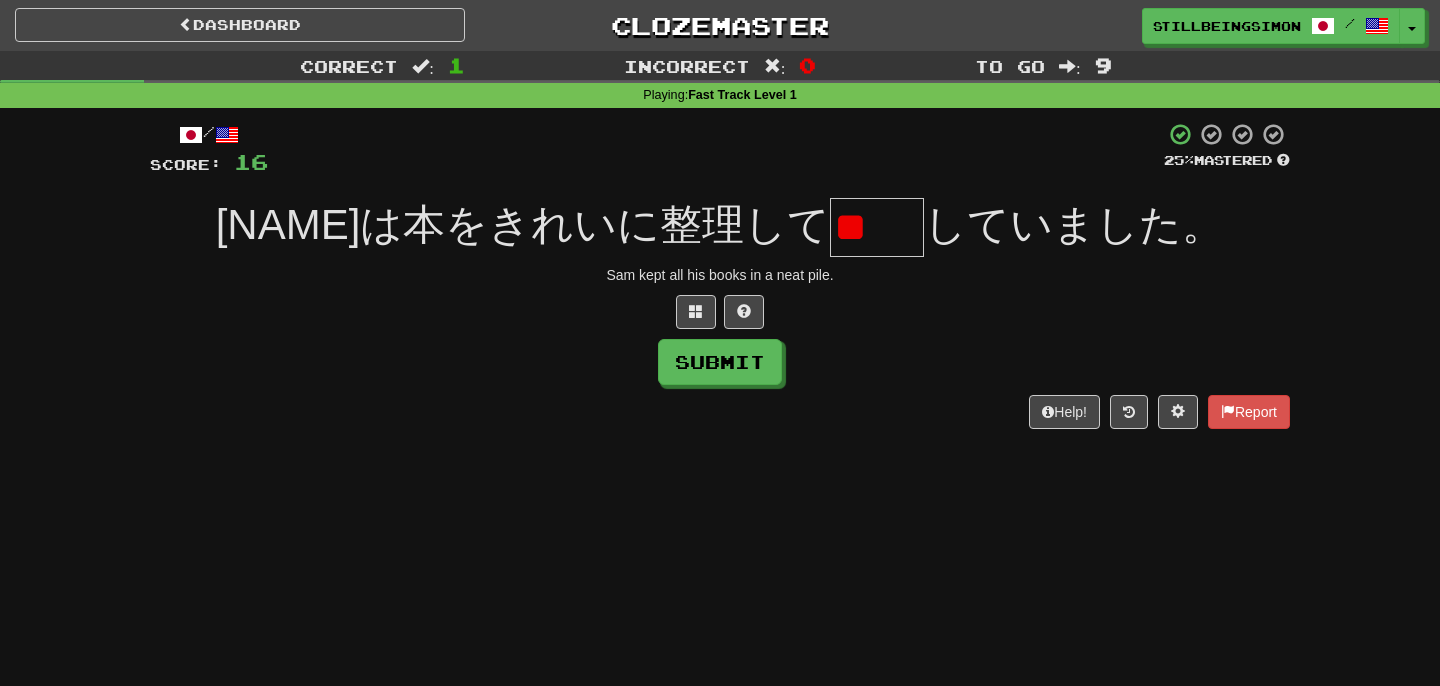 type on "*" 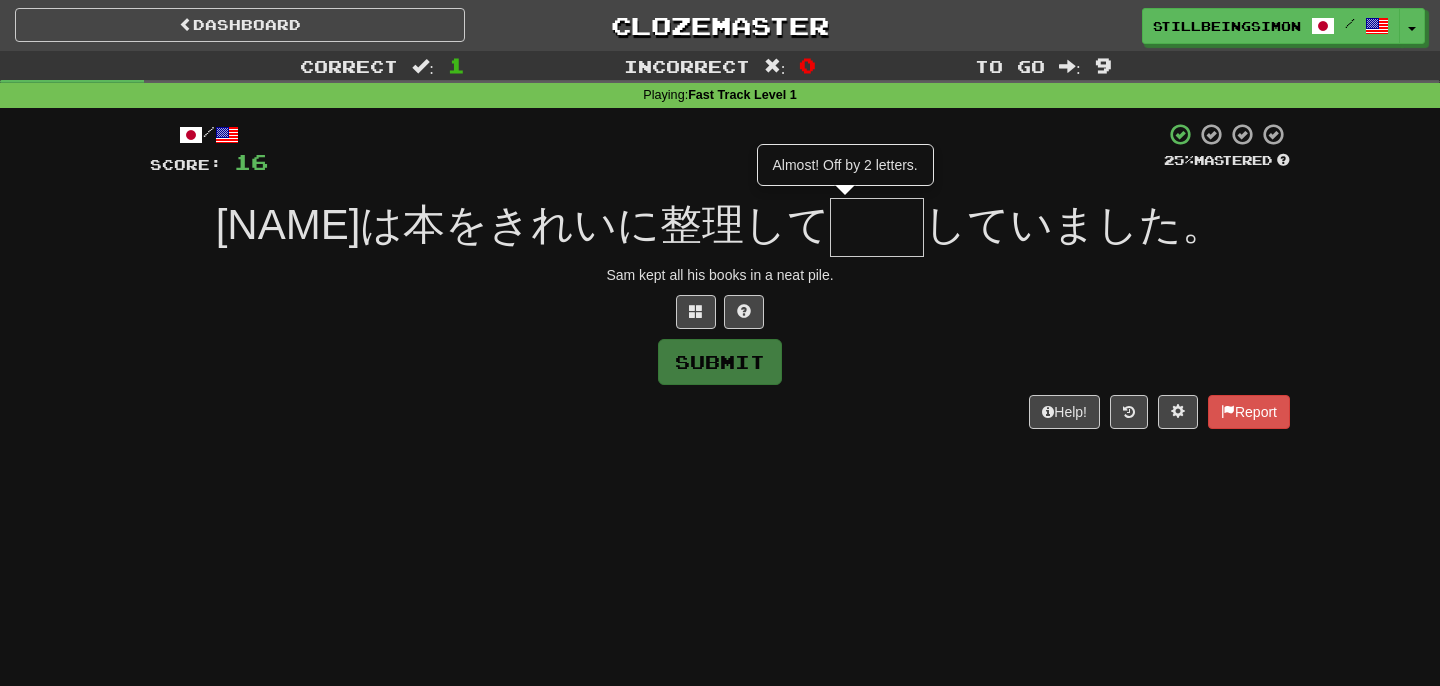 type on "**" 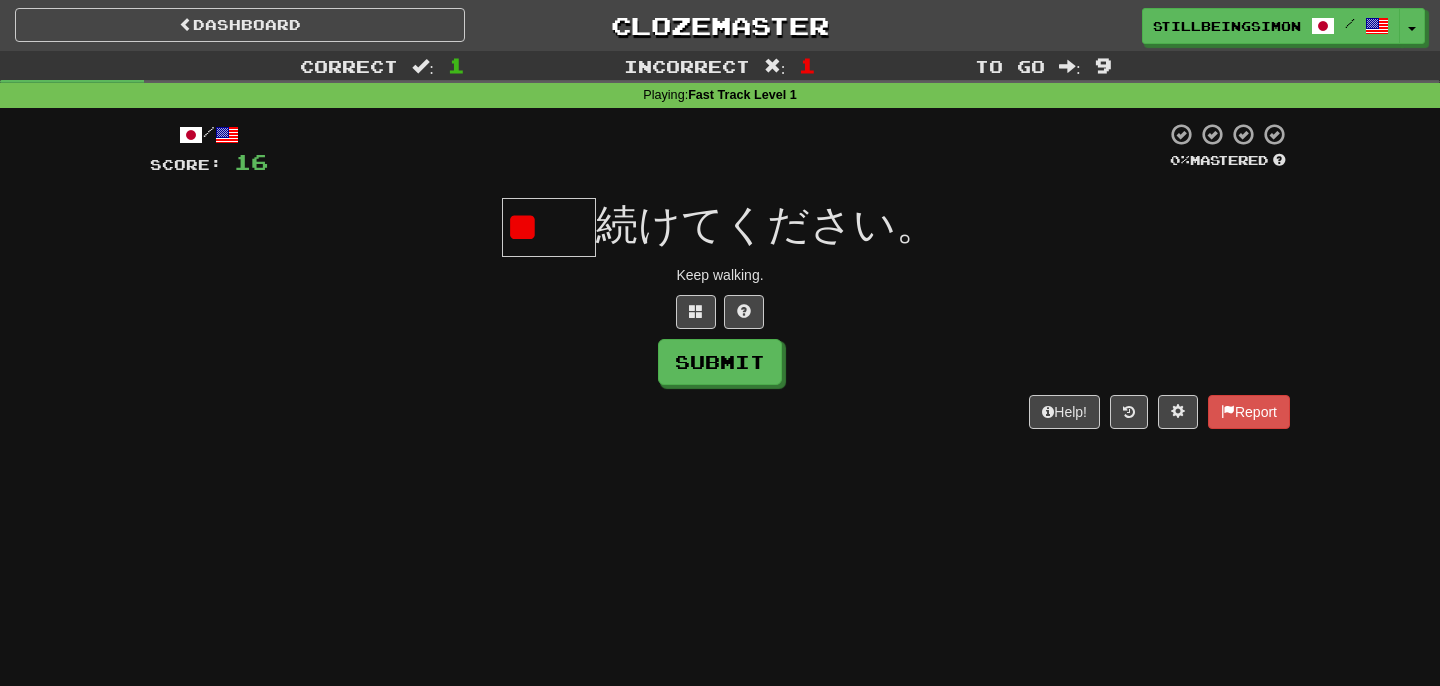 type on "*" 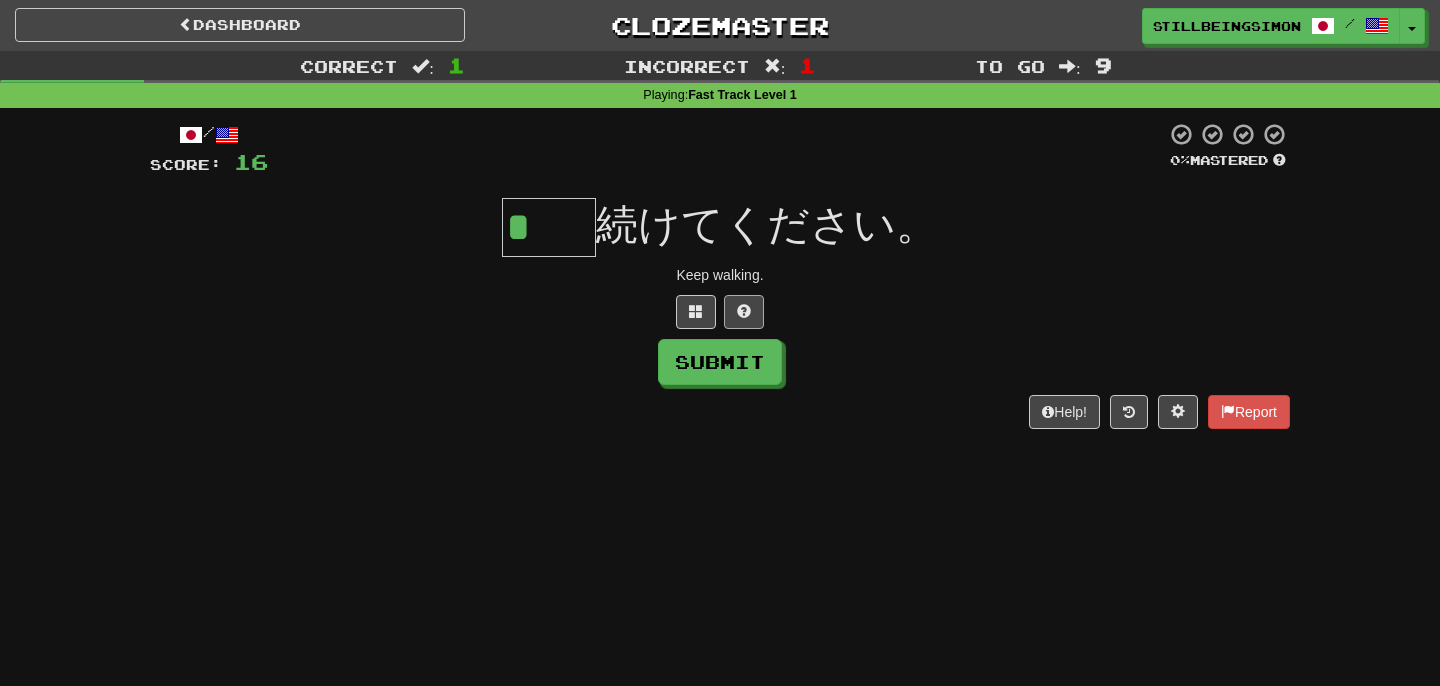click at bounding box center [744, 312] 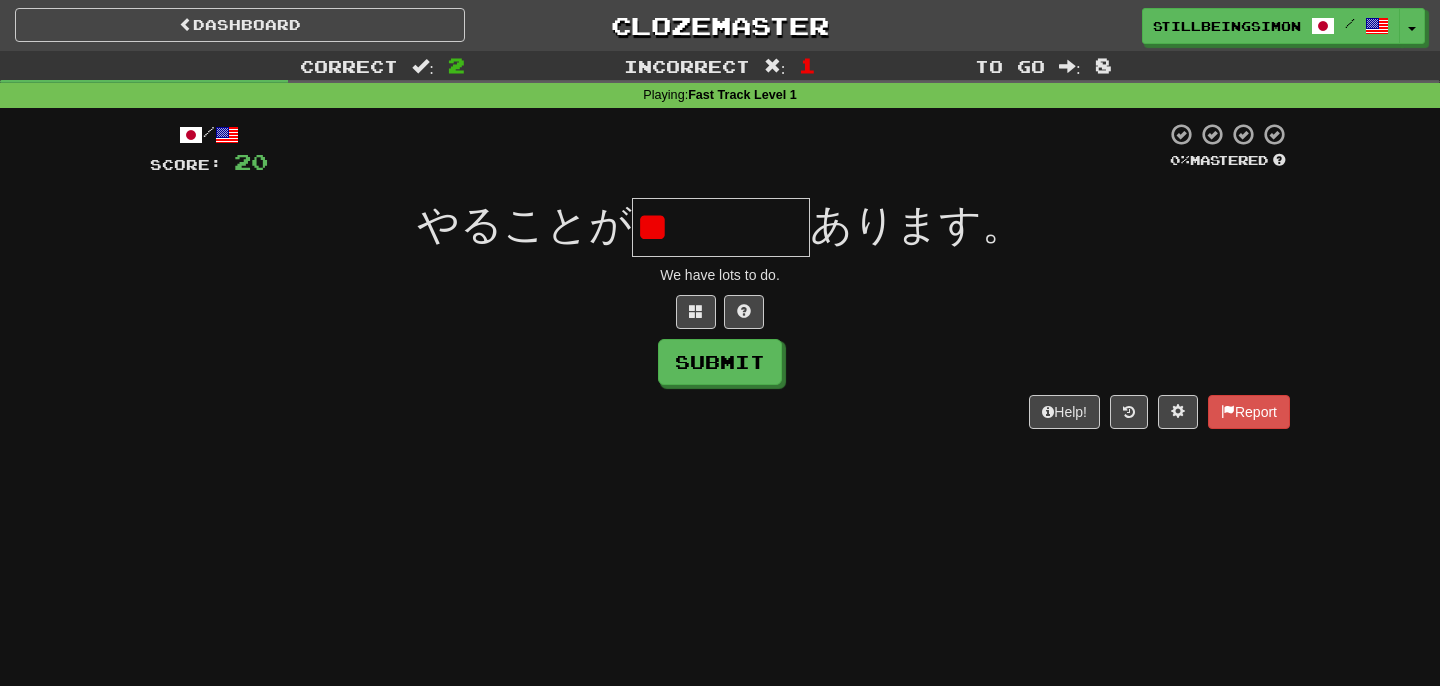 type on "*" 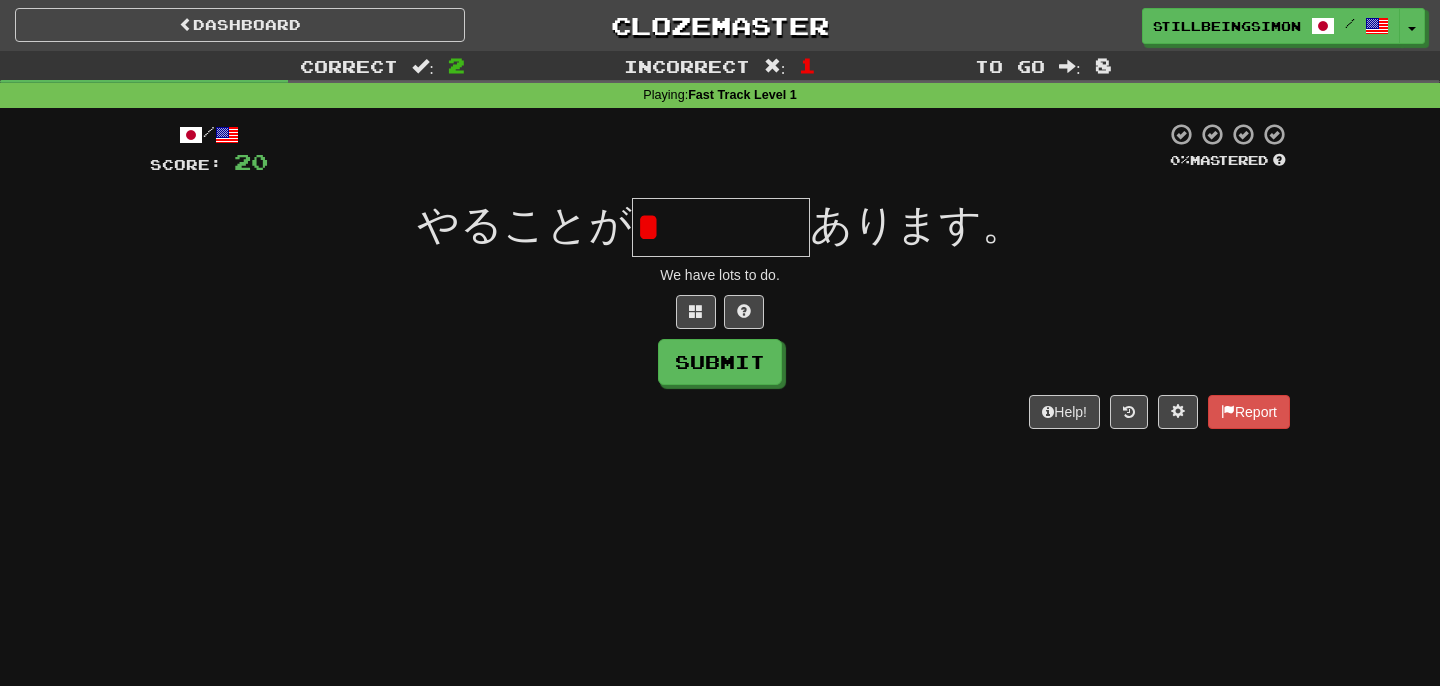 type on "*" 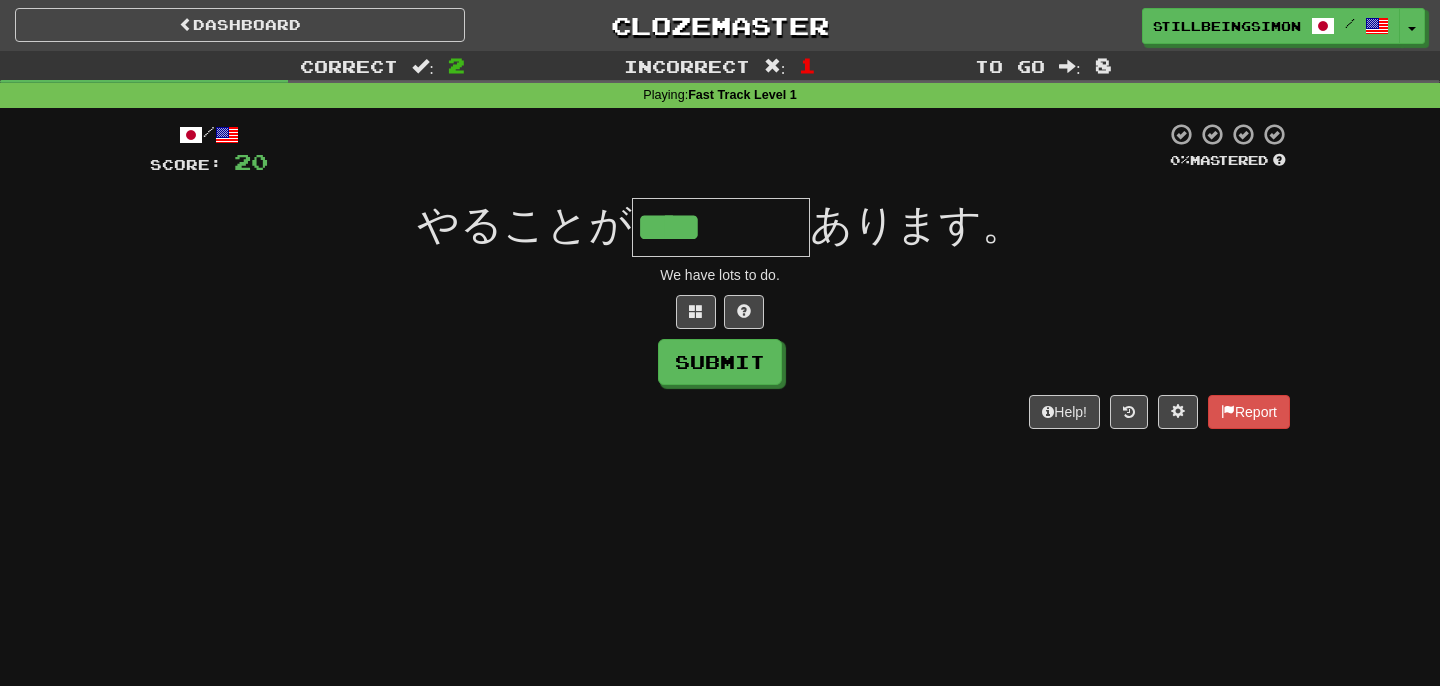 type on "****" 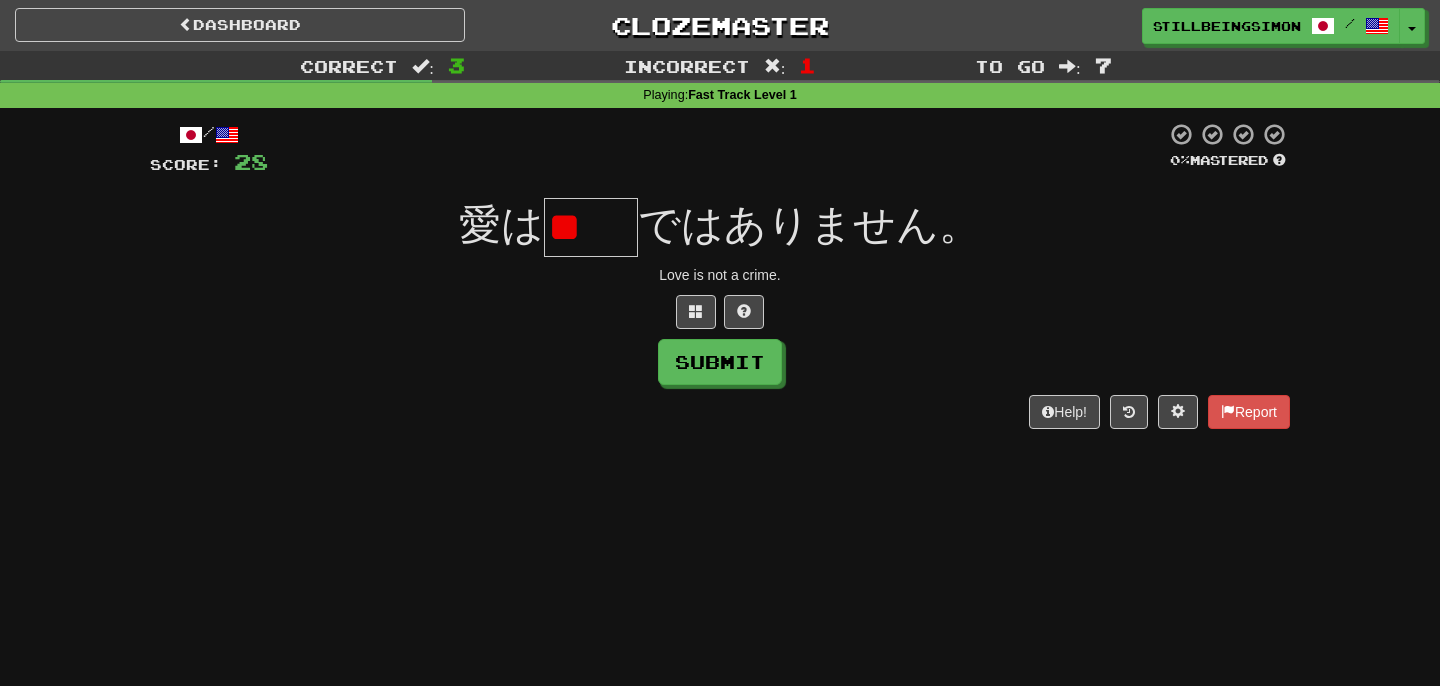type on "*" 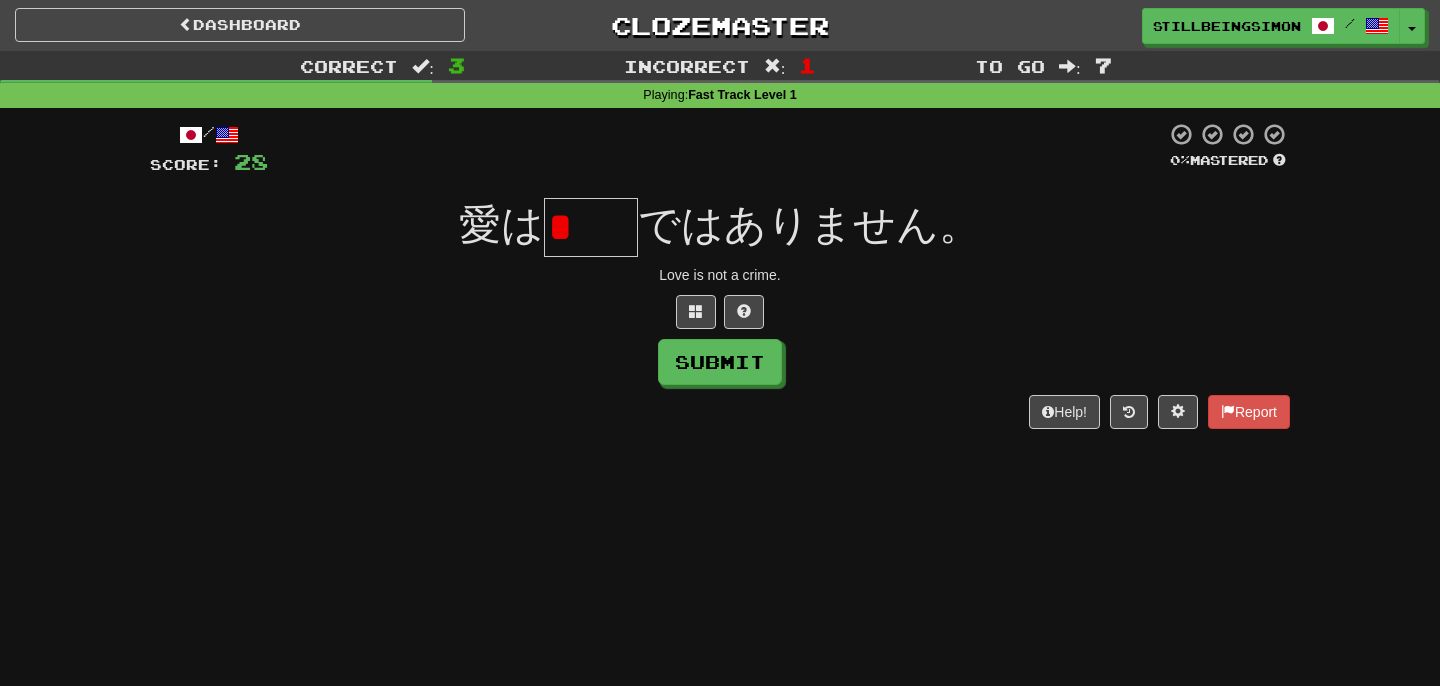 type on "*" 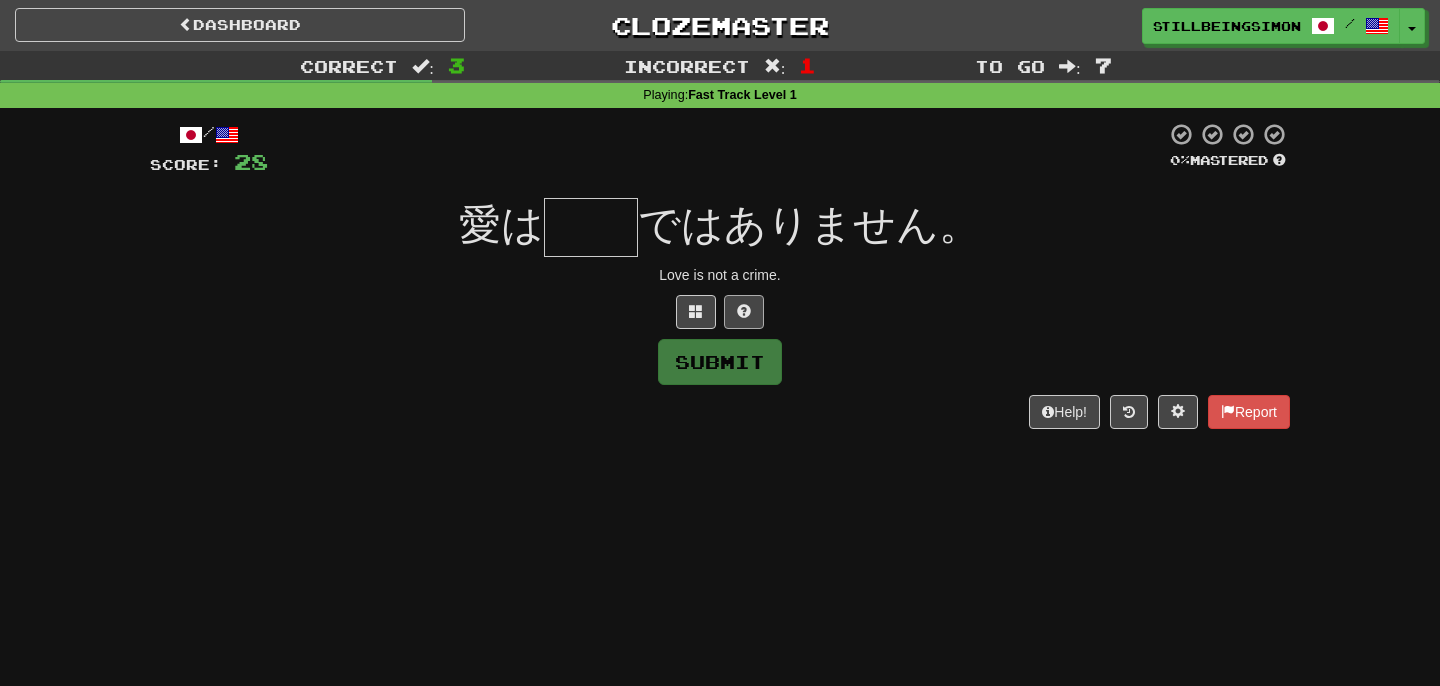click at bounding box center [744, 312] 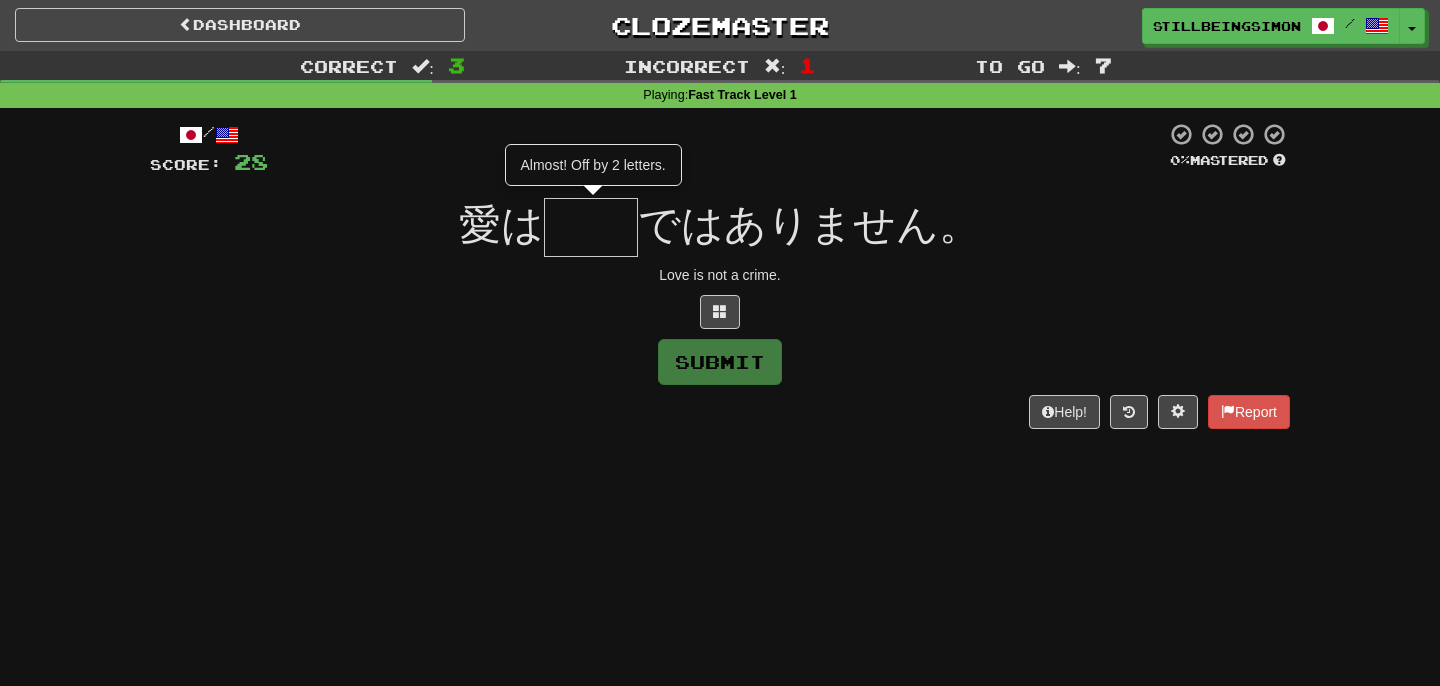 type on "**" 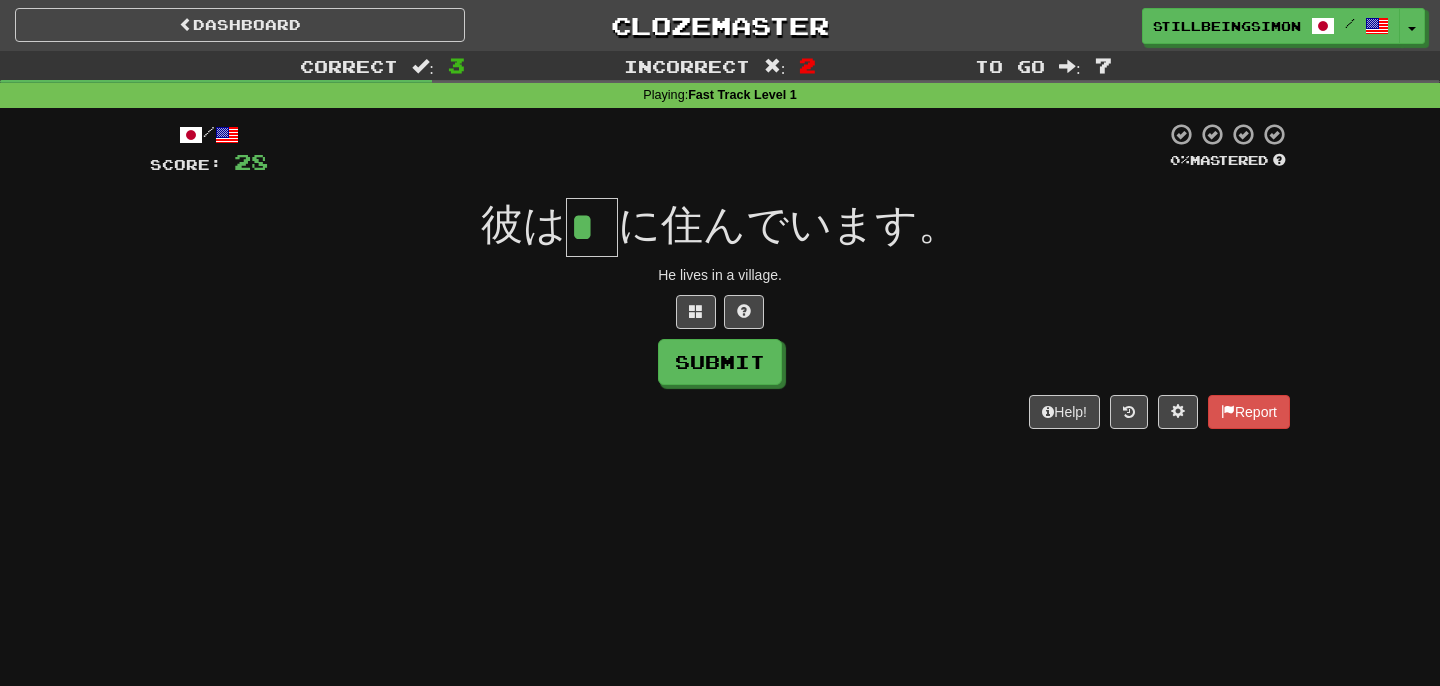 type on "*" 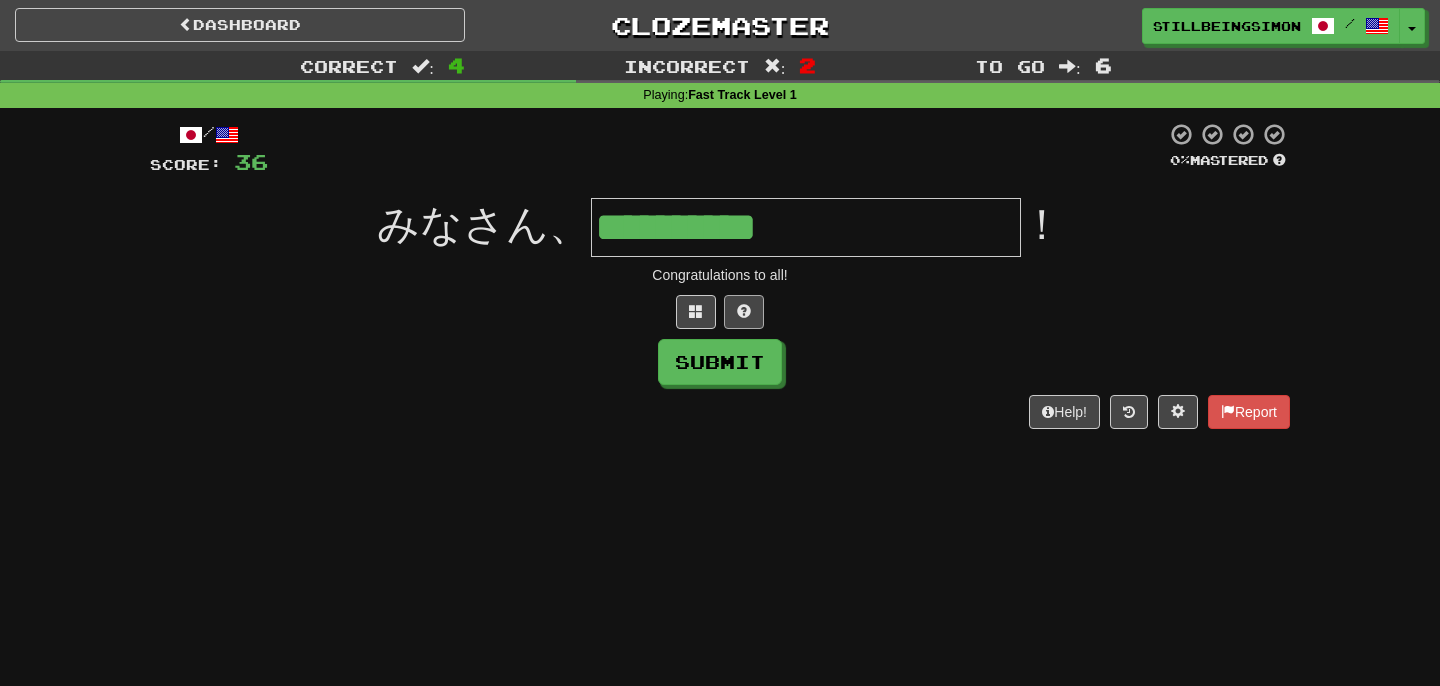 type on "**********" 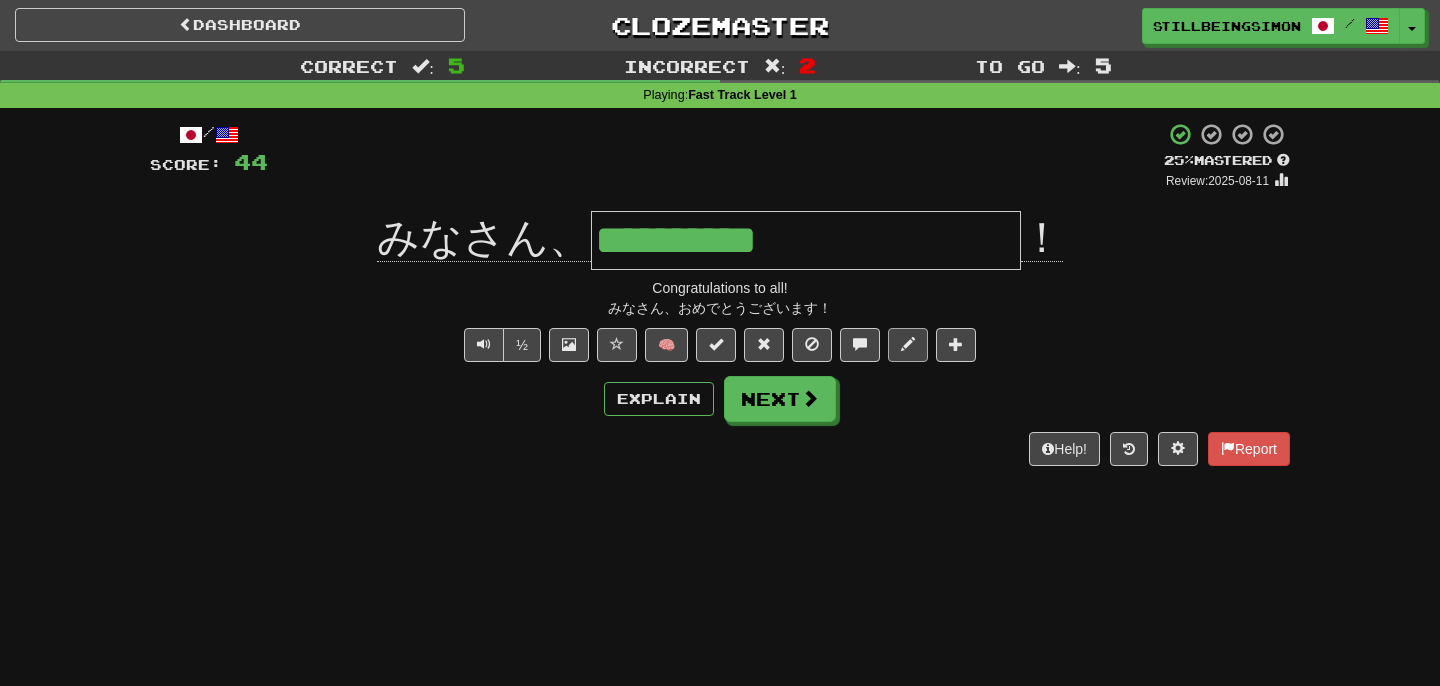click at bounding box center (908, 345) 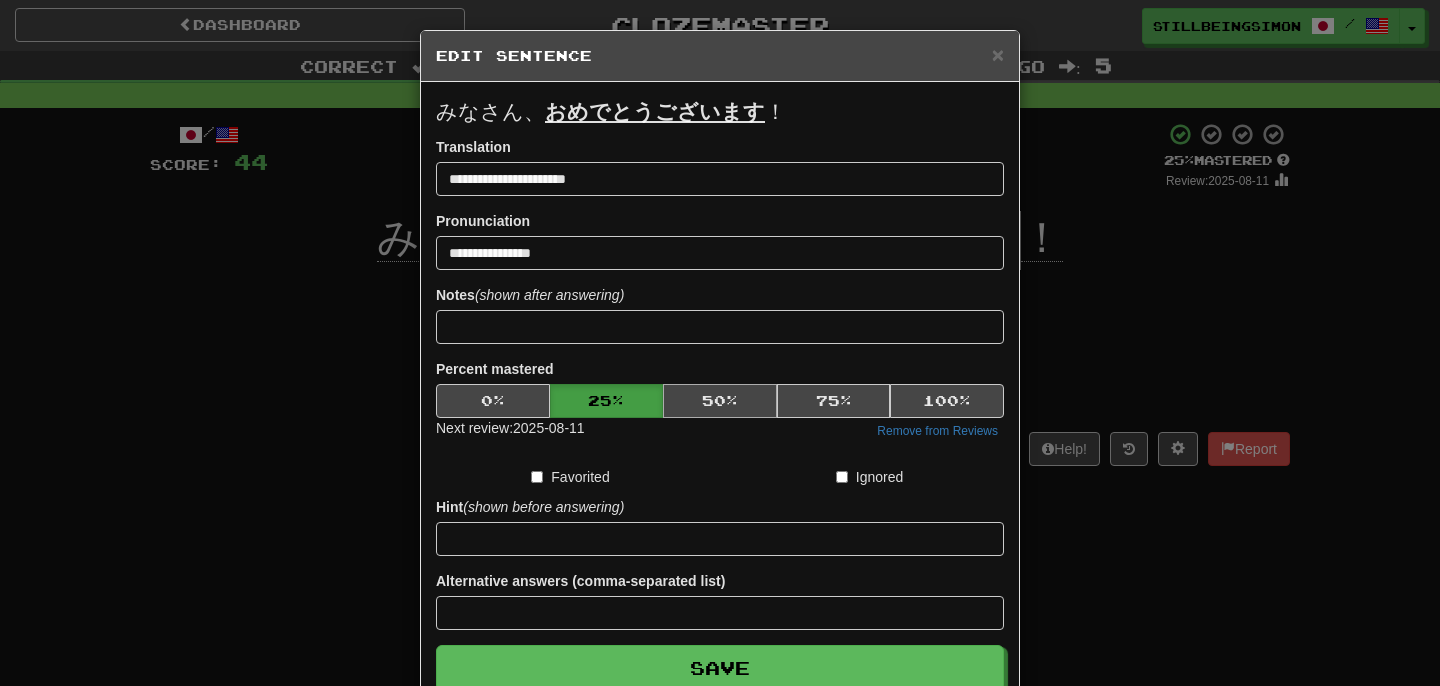 click on "50 %" at bounding box center [720, 401] 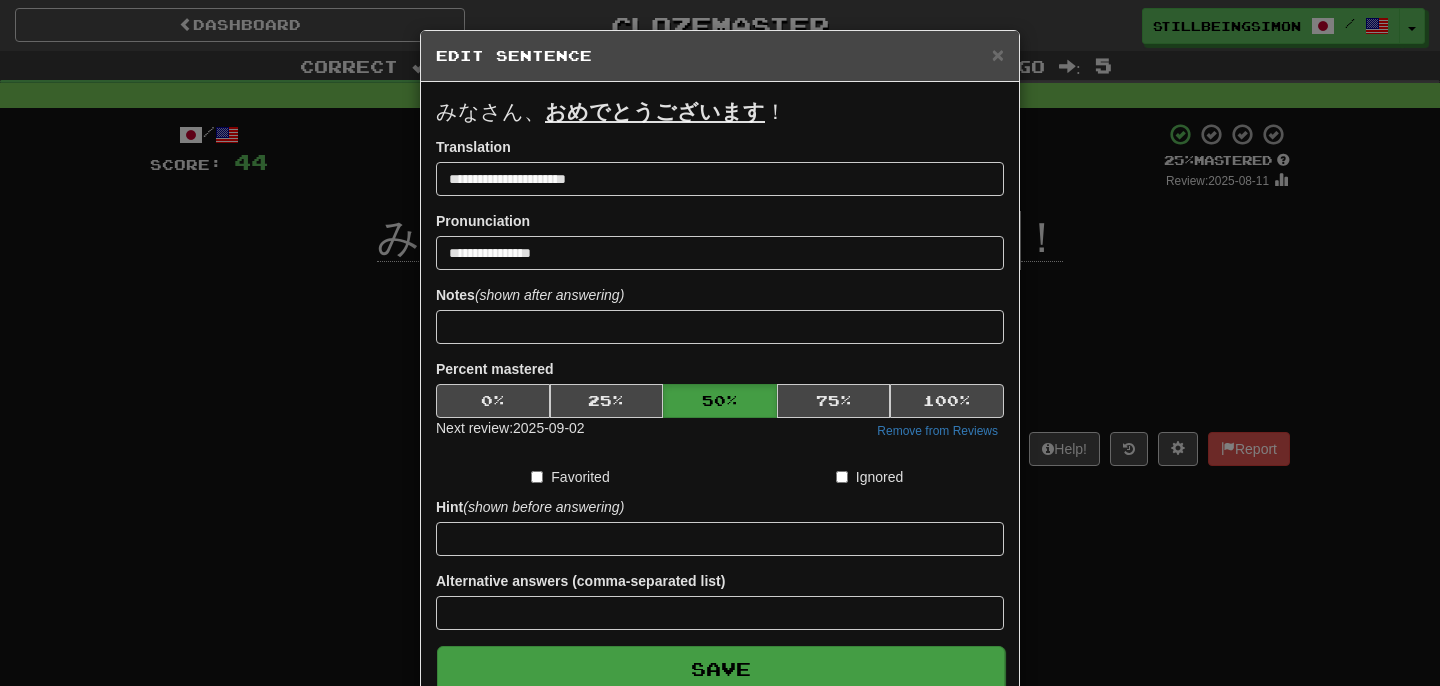 click on "Save" at bounding box center (721, 669) 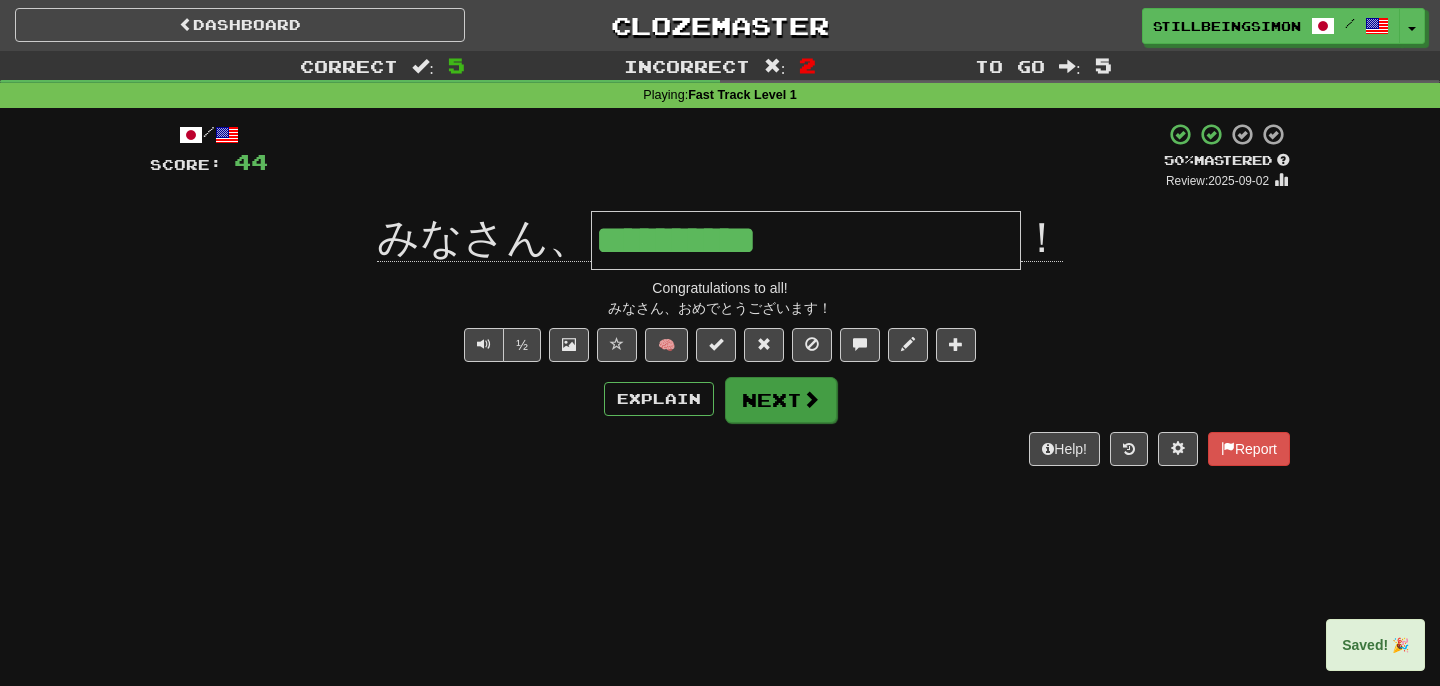 click on "Next" at bounding box center [781, 400] 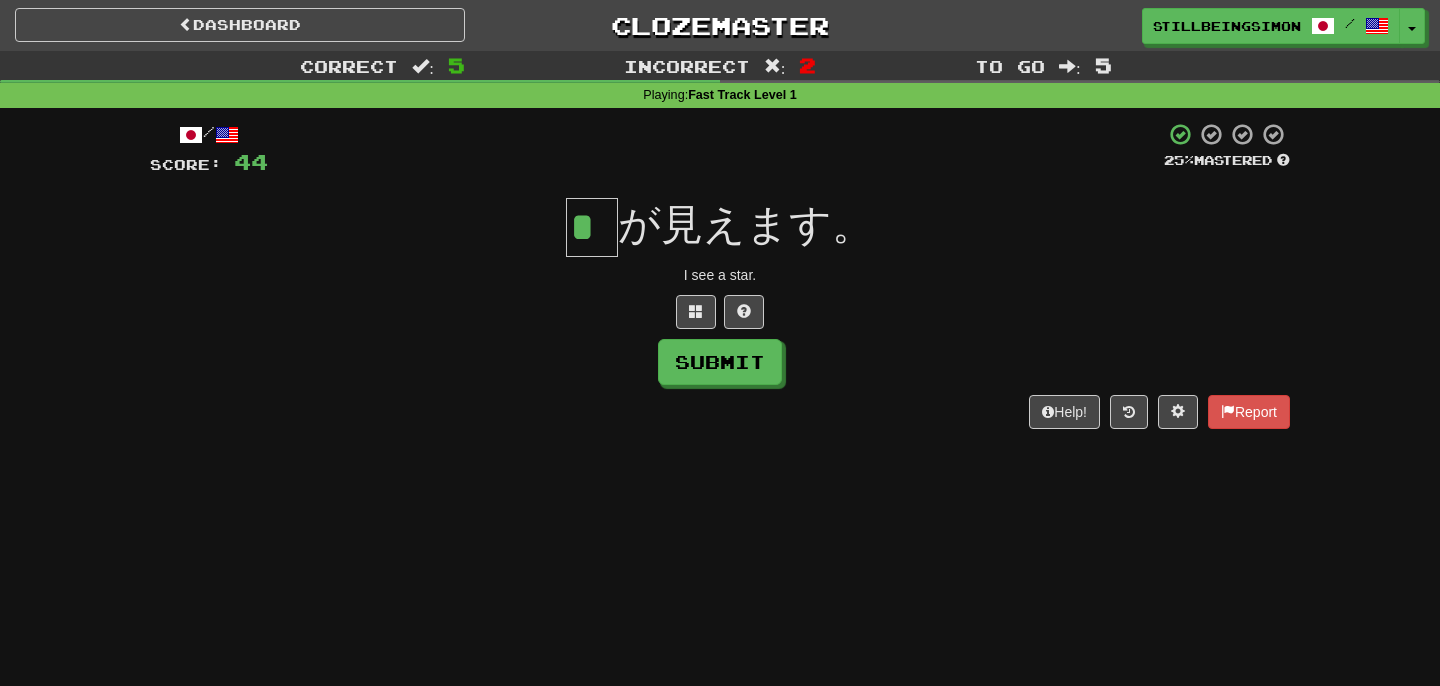 type on "*" 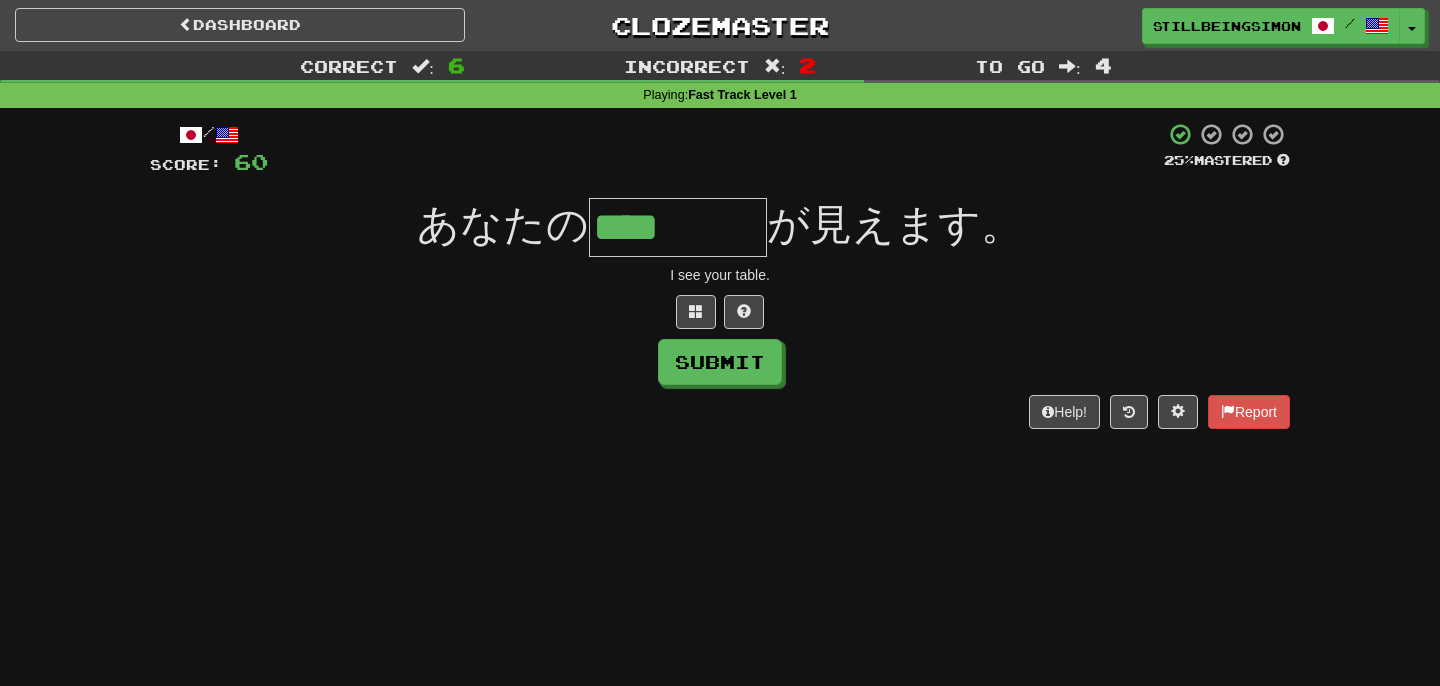 type on "****" 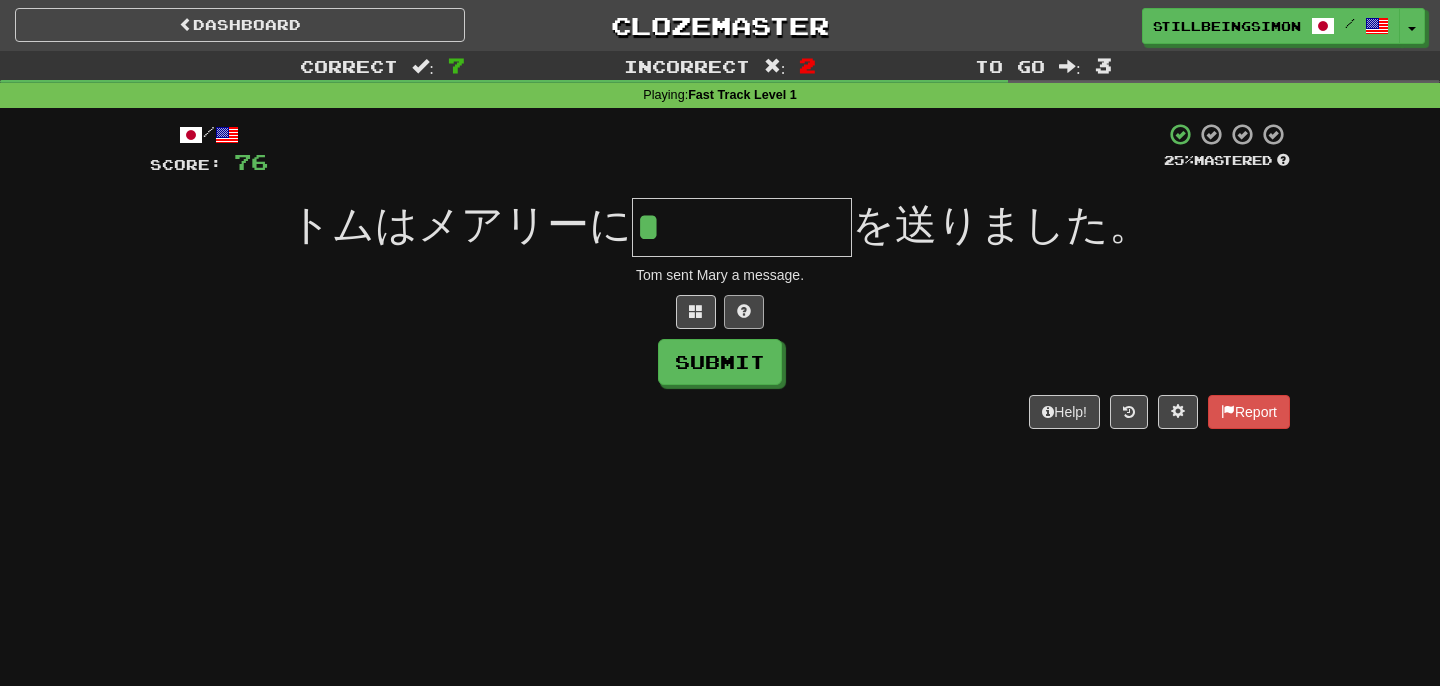 click at bounding box center [744, 312] 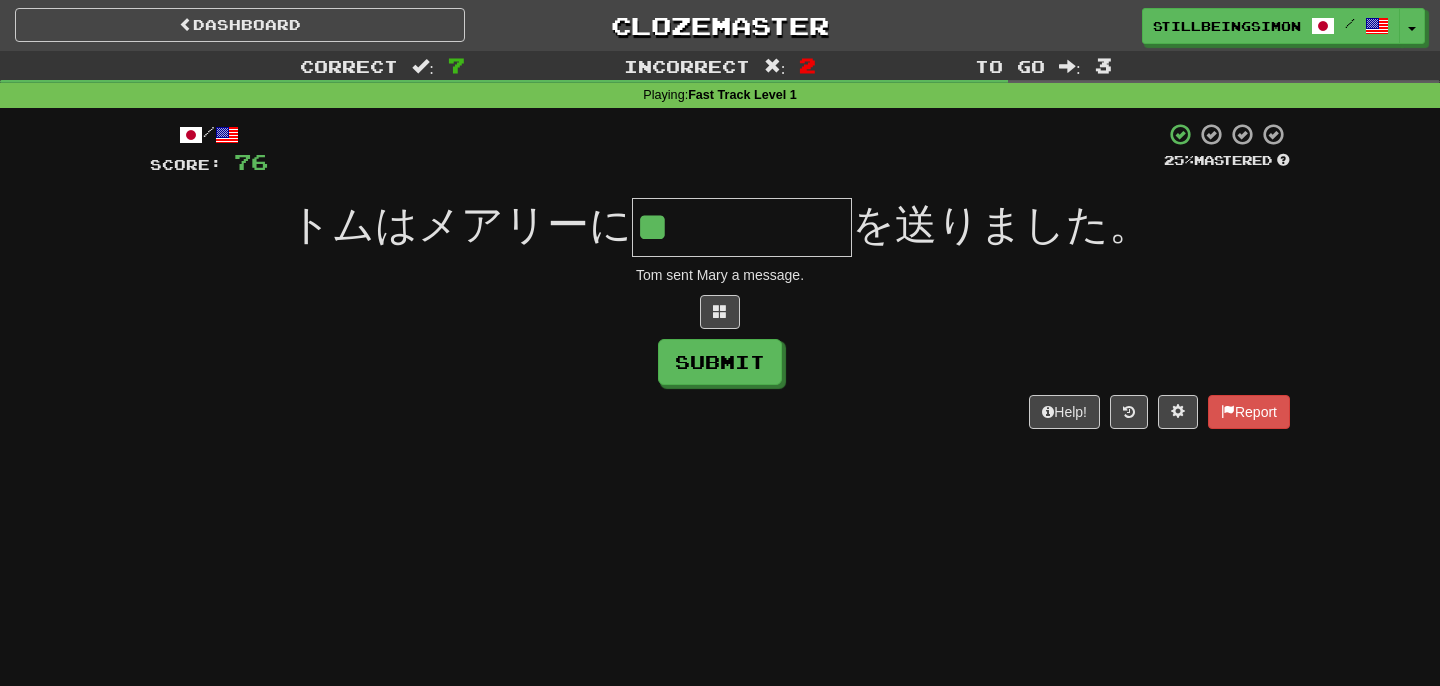 click at bounding box center (720, 312) 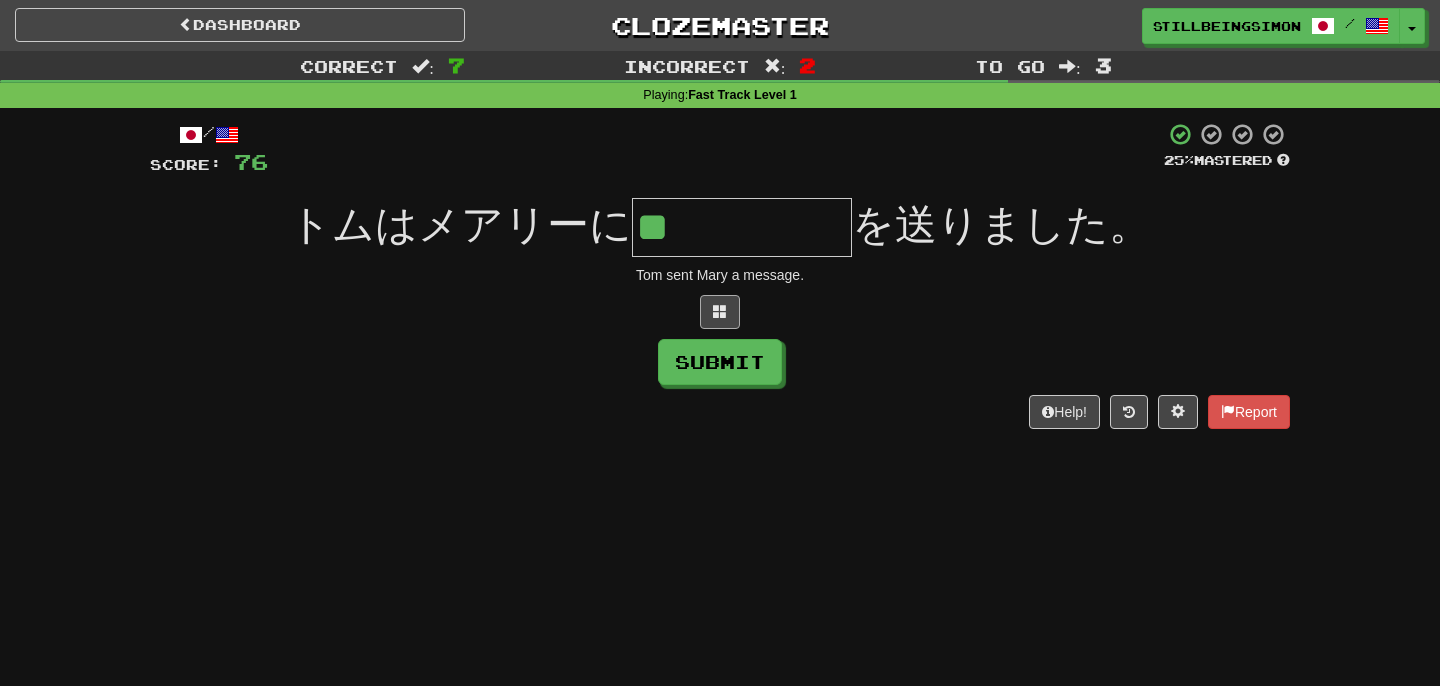 click at bounding box center [720, 312] 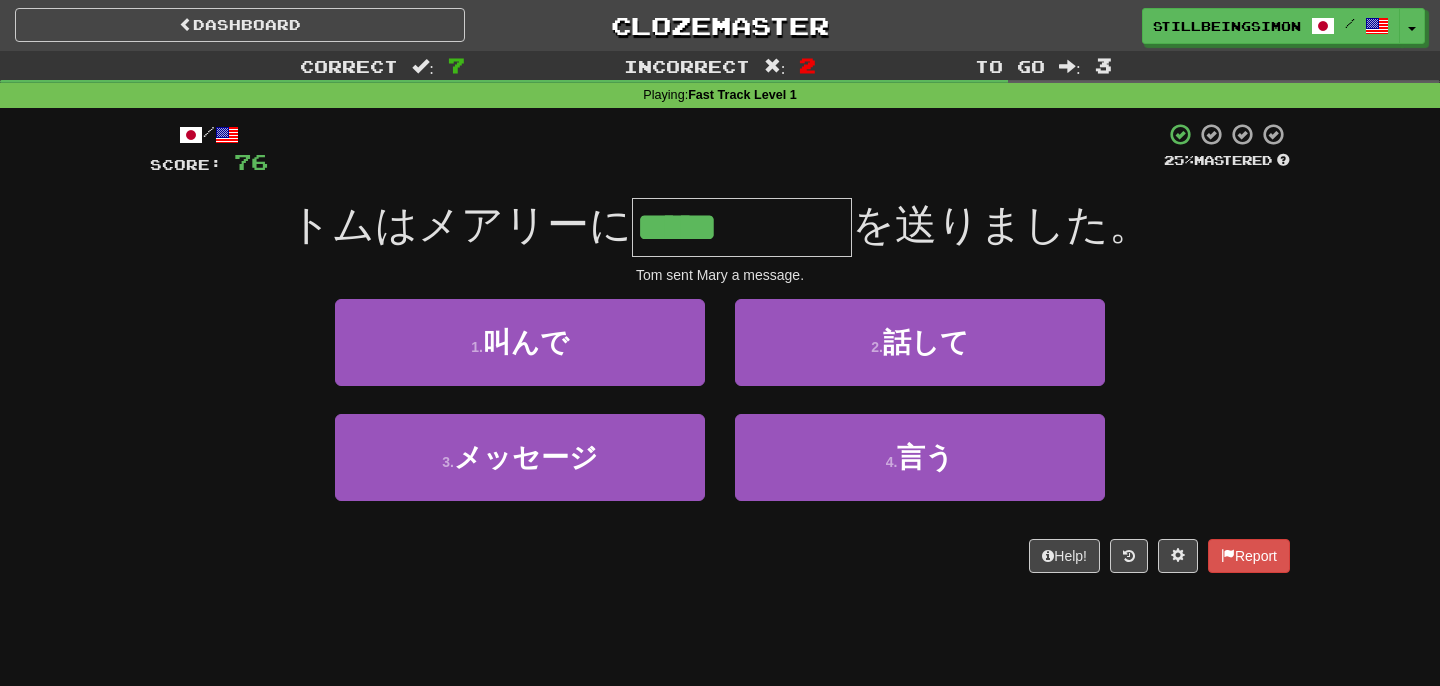 type on "*****" 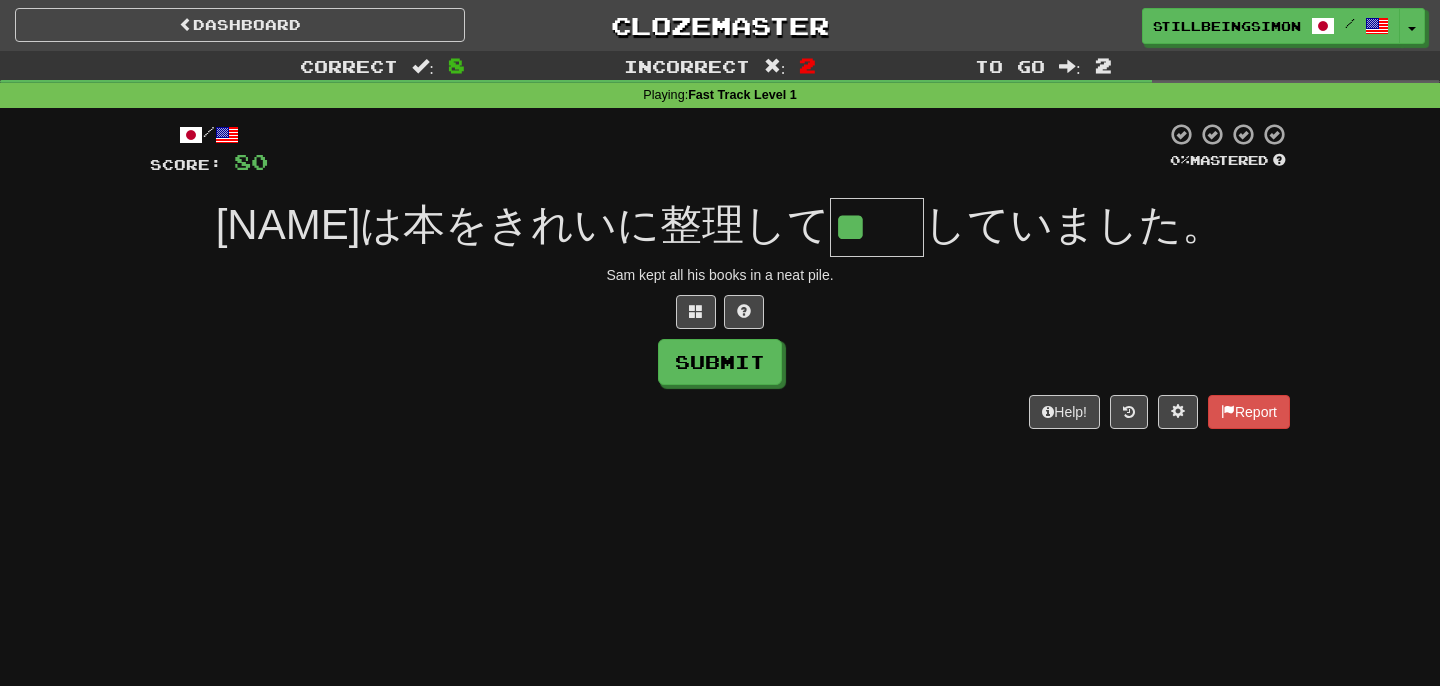 type on "**" 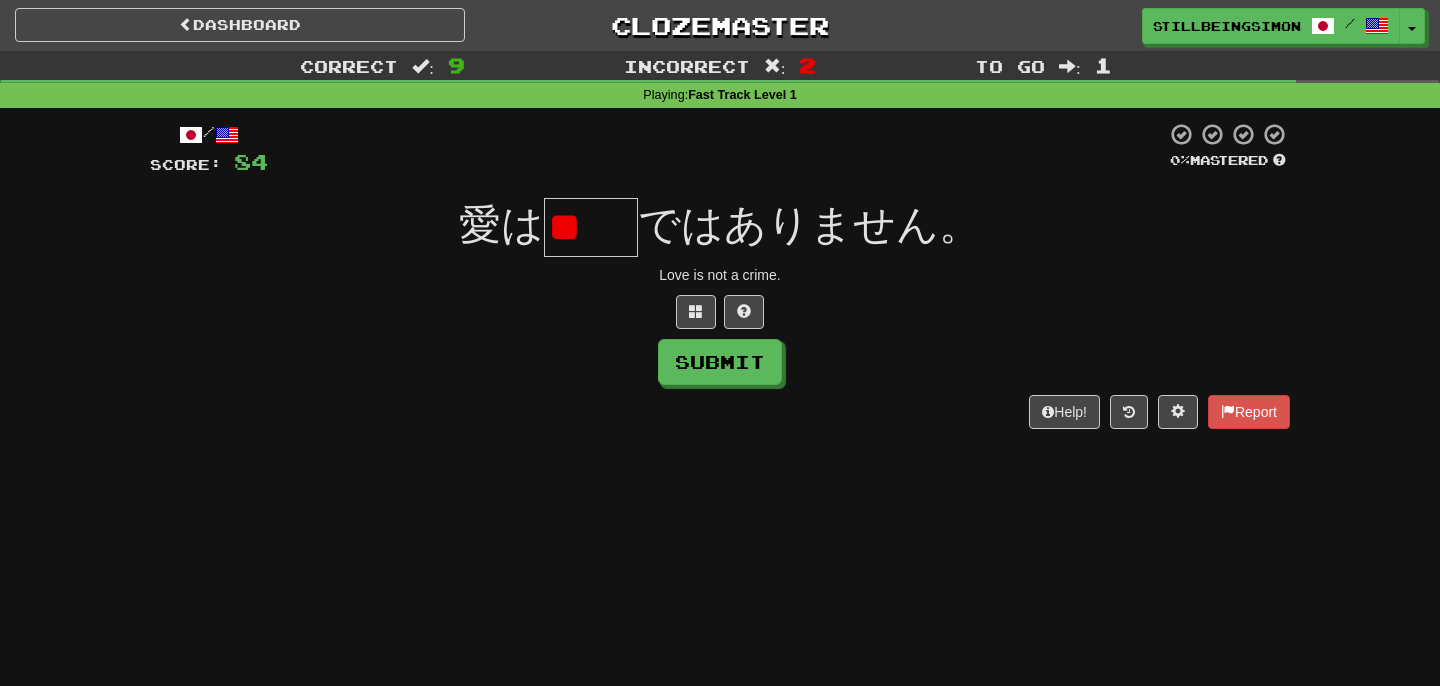 type on "*" 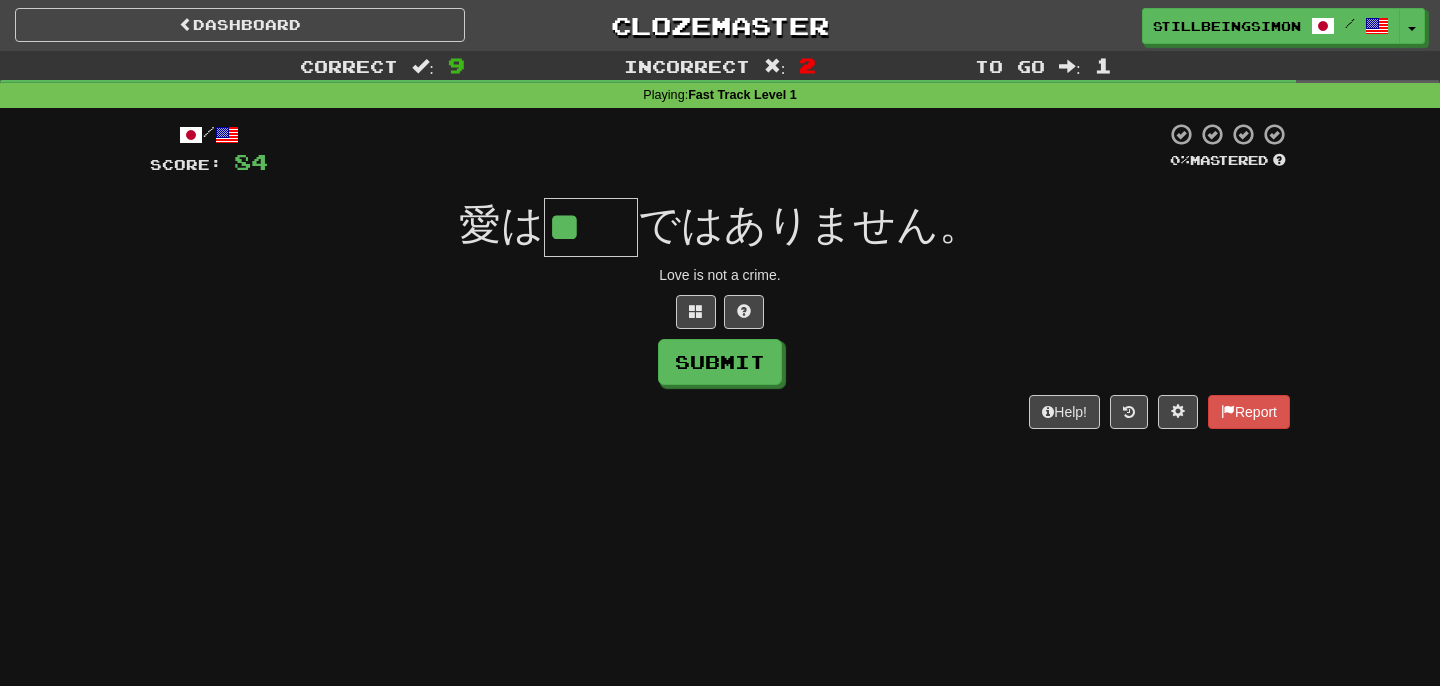type on "**" 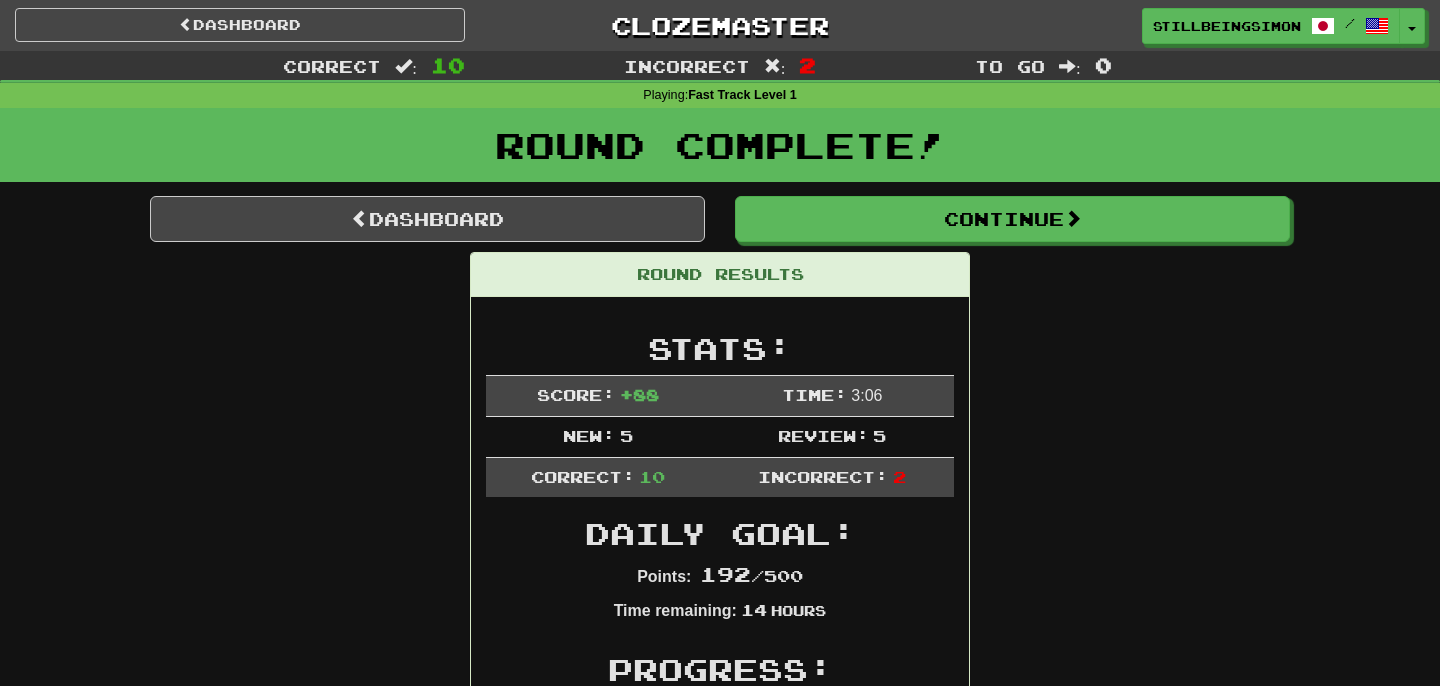 click on "Round Complete!" at bounding box center (720, 152) 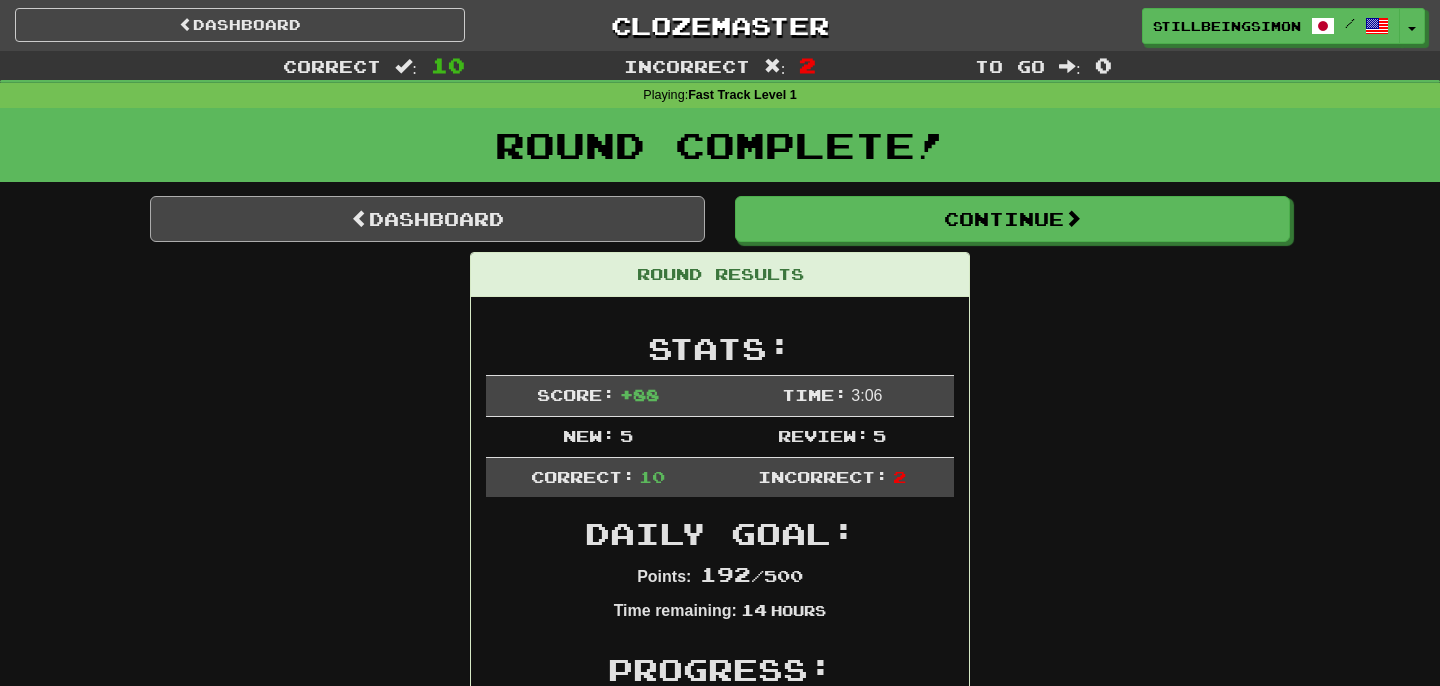 click on "Dashboard" at bounding box center (427, 219) 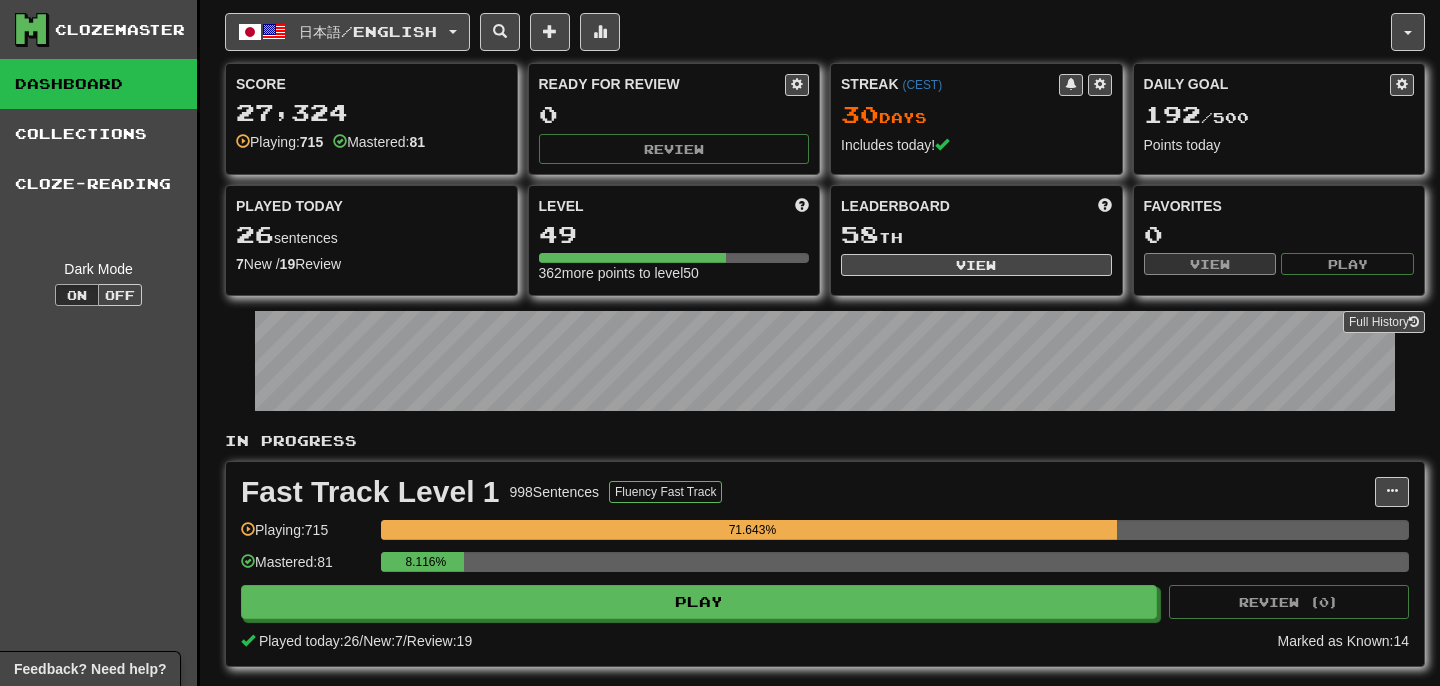 scroll, scrollTop: 0, scrollLeft: 0, axis: both 